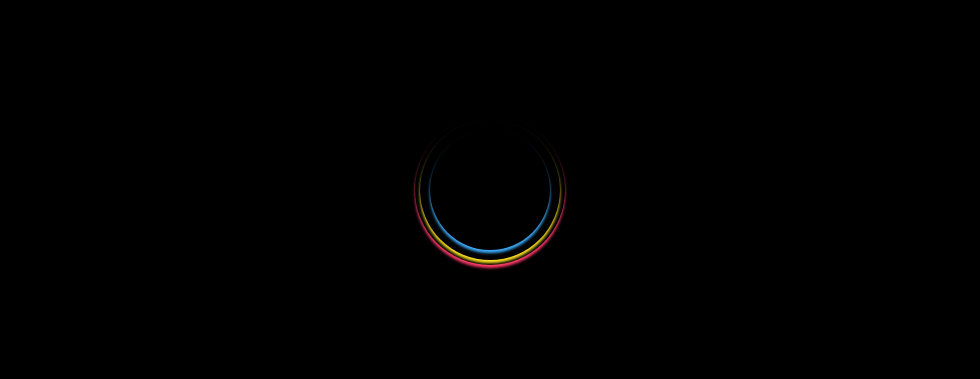 scroll, scrollTop: 0, scrollLeft: 0, axis: both 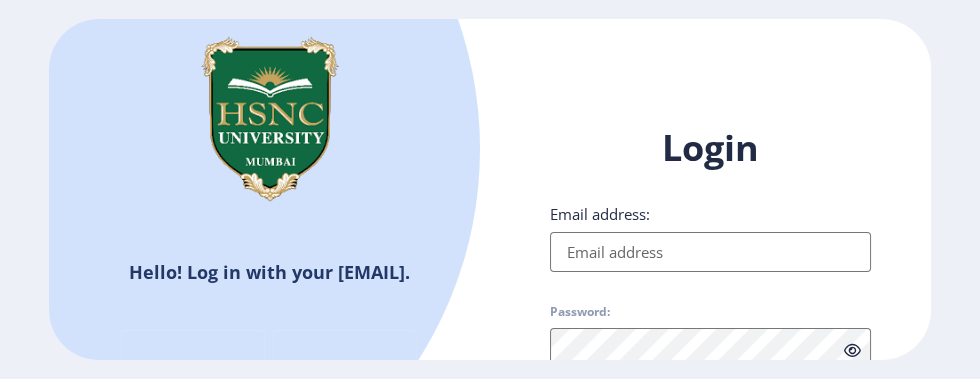 click on "Email address:" at bounding box center [710, 252] 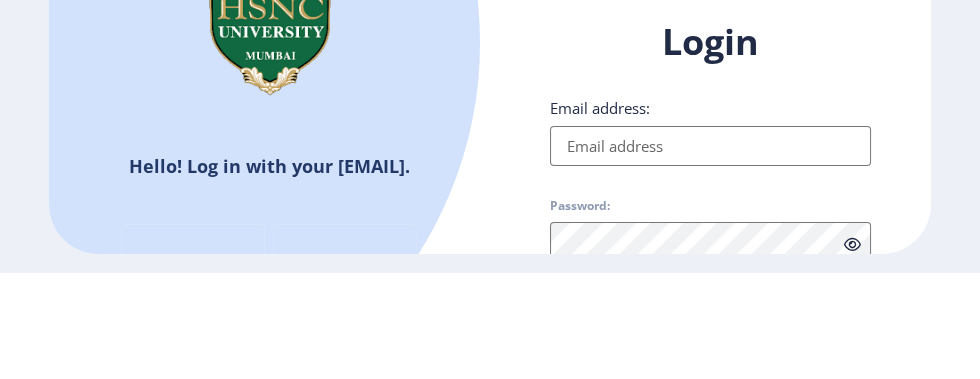 scroll, scrollTop: 69, scrollLeft: 0, axis: vertical 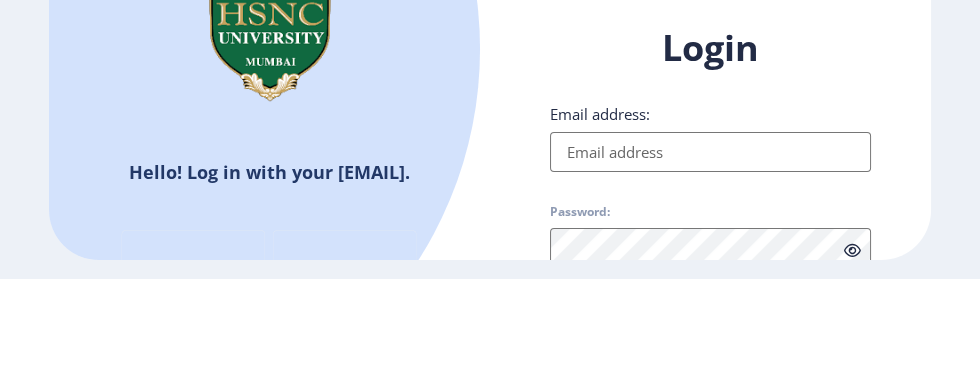 click on "Email address:" at bounding box center (710, 252) 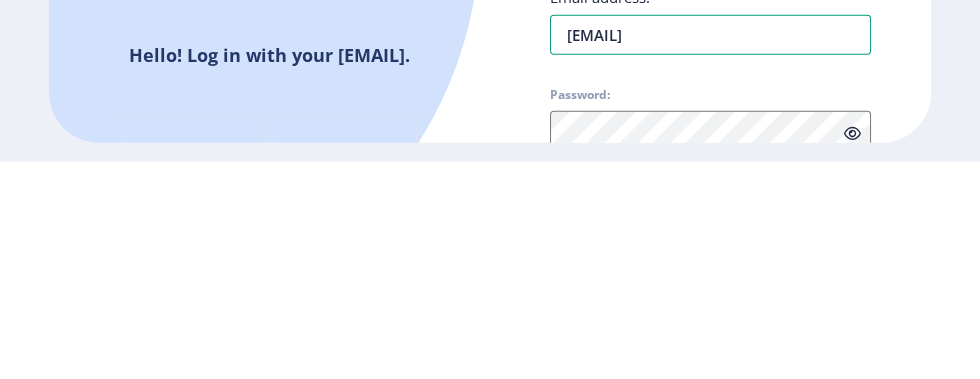 scroll, scrollTop: 69, scrollLeft: 0, axis: vertical 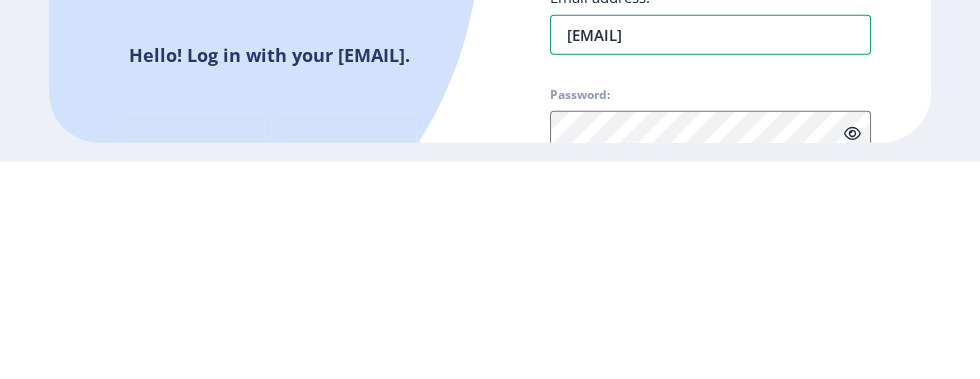 type on "[EMAIL]" 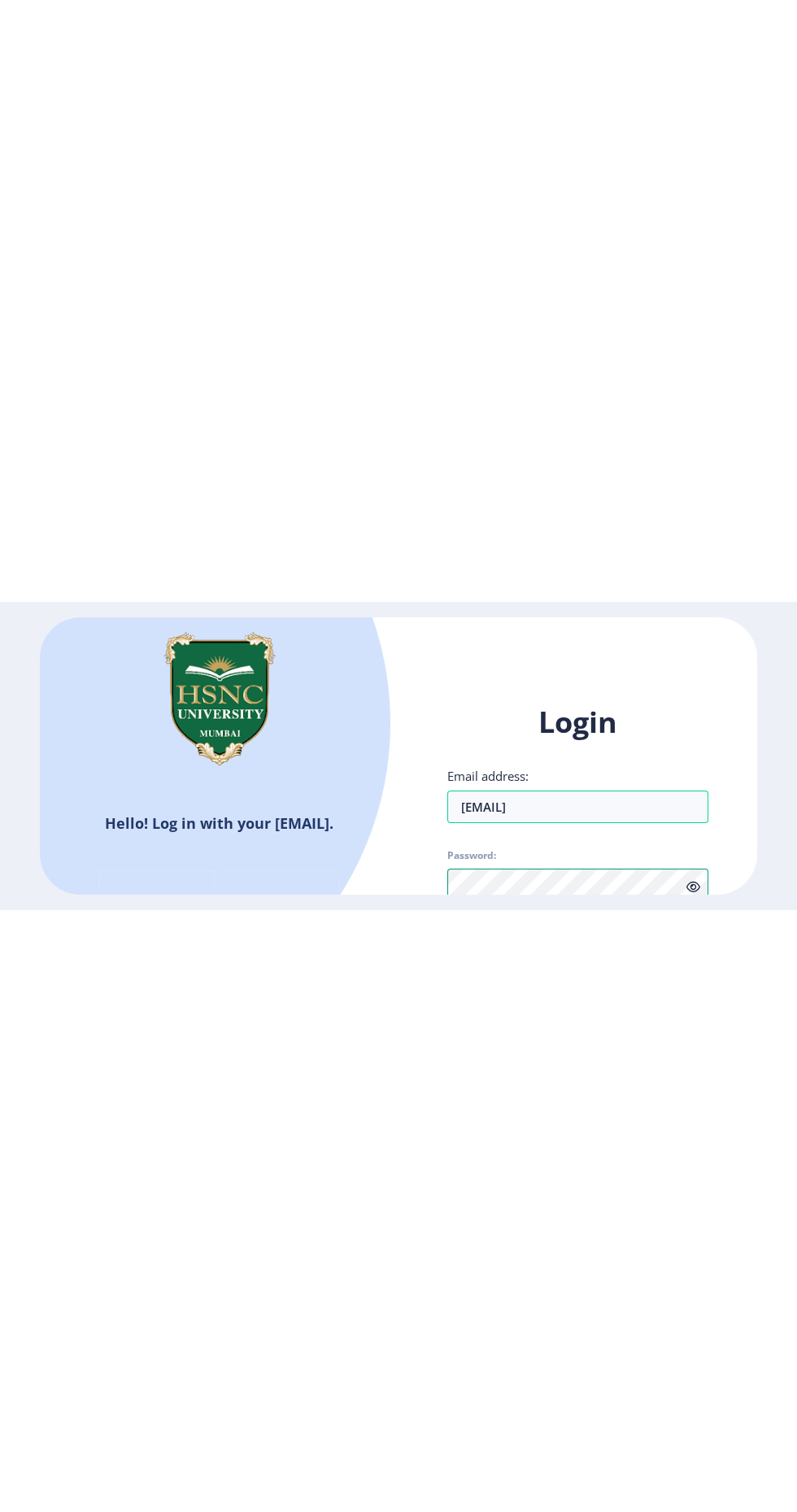 scroll, scrollTop: 116, scrollLeft: 0, axis: vertical 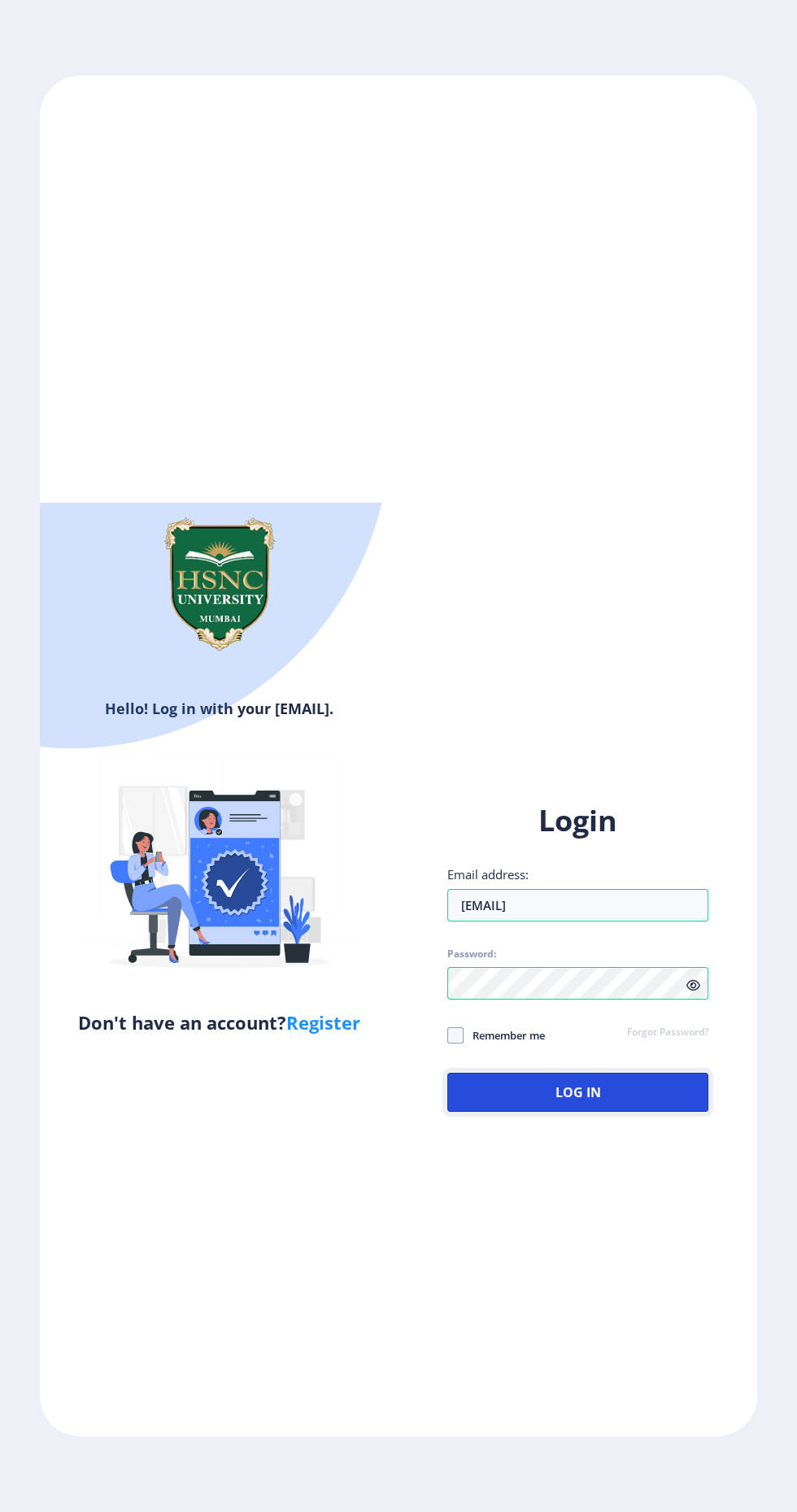 click on "Log In" at bounding box center (577, 1092) 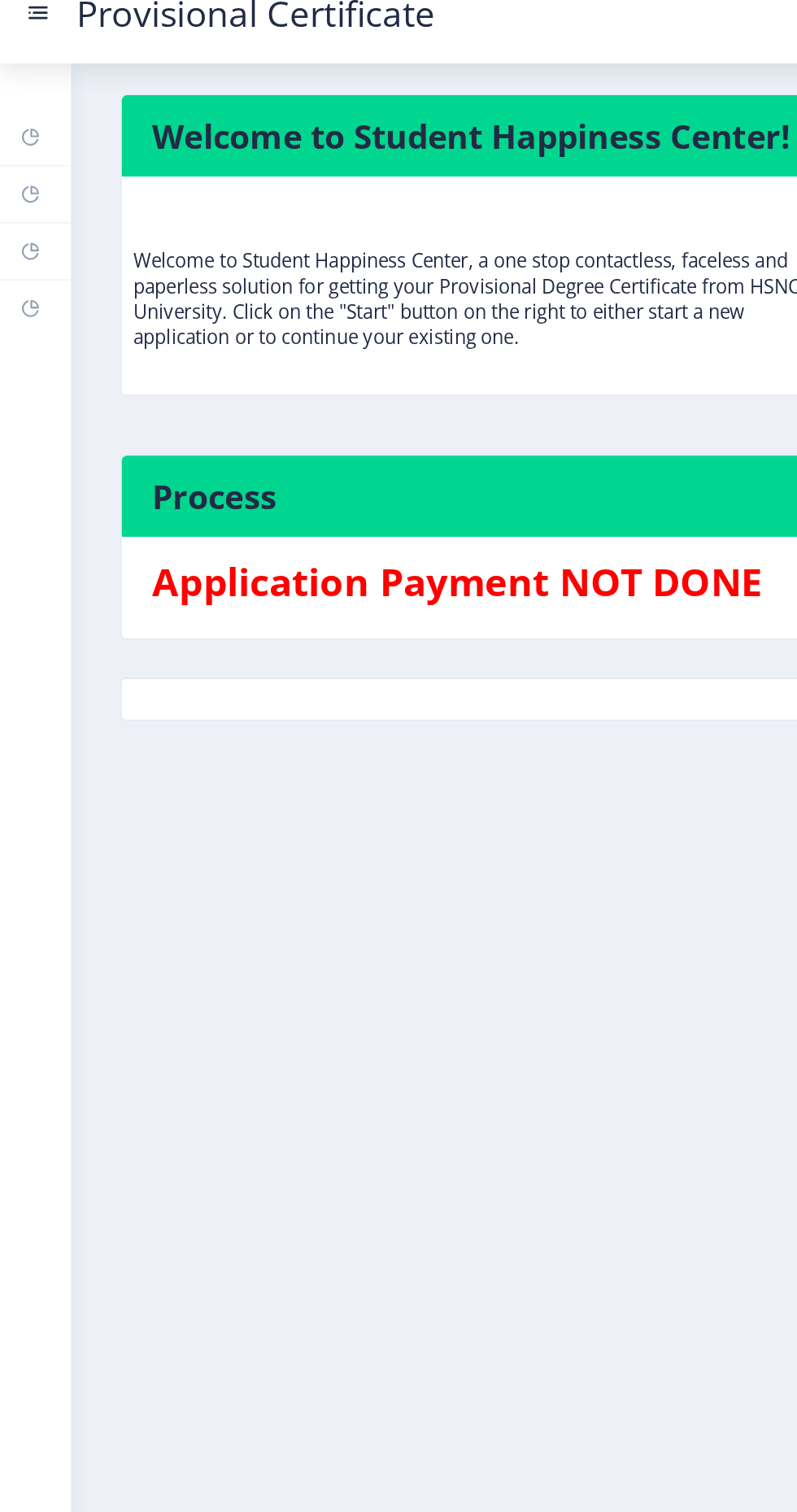 scroll, scrollTop: 113, scrollLeft: 0, axis: vertical 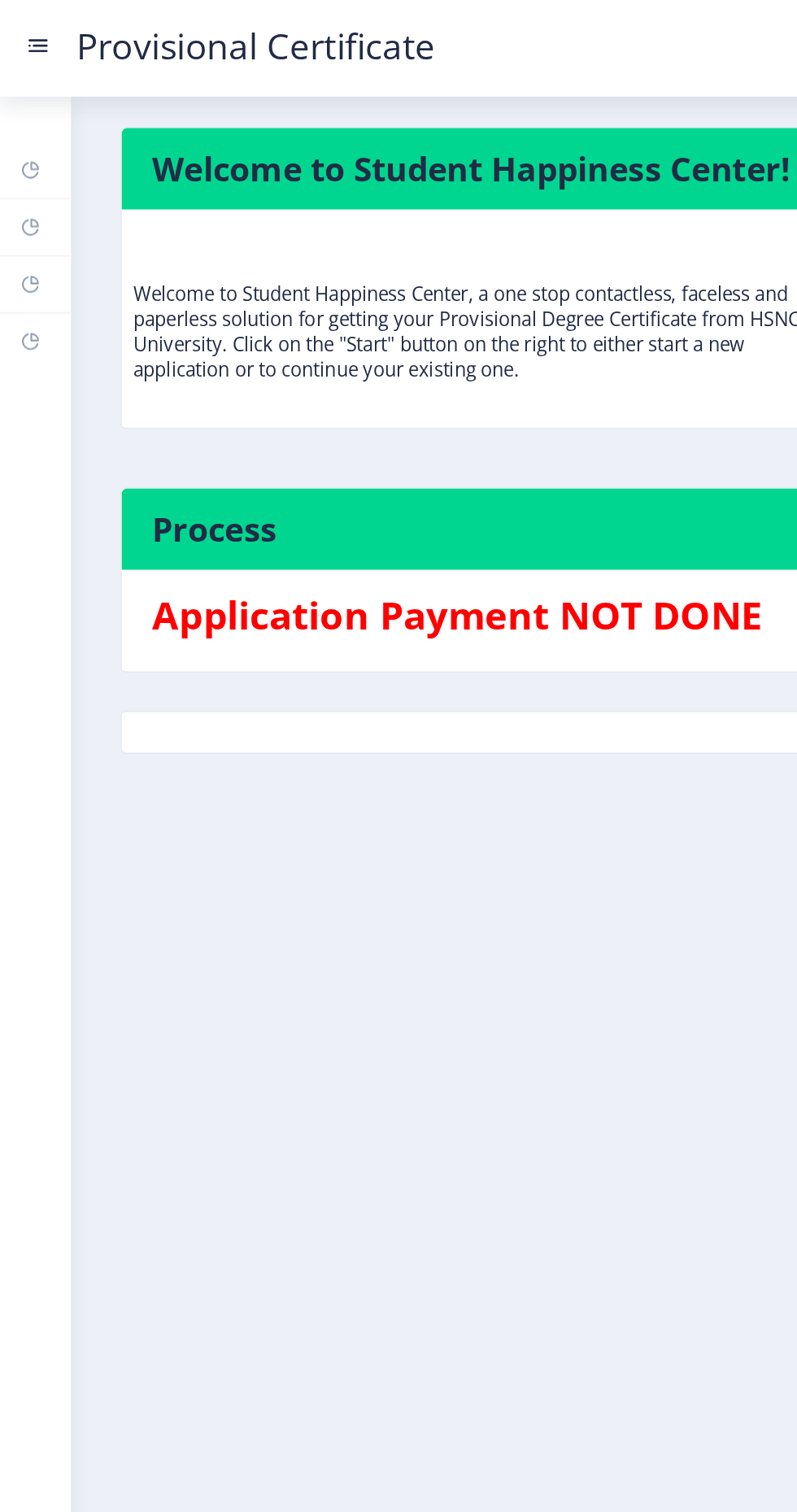 click on "Cart" at bounding box center [23, 219] 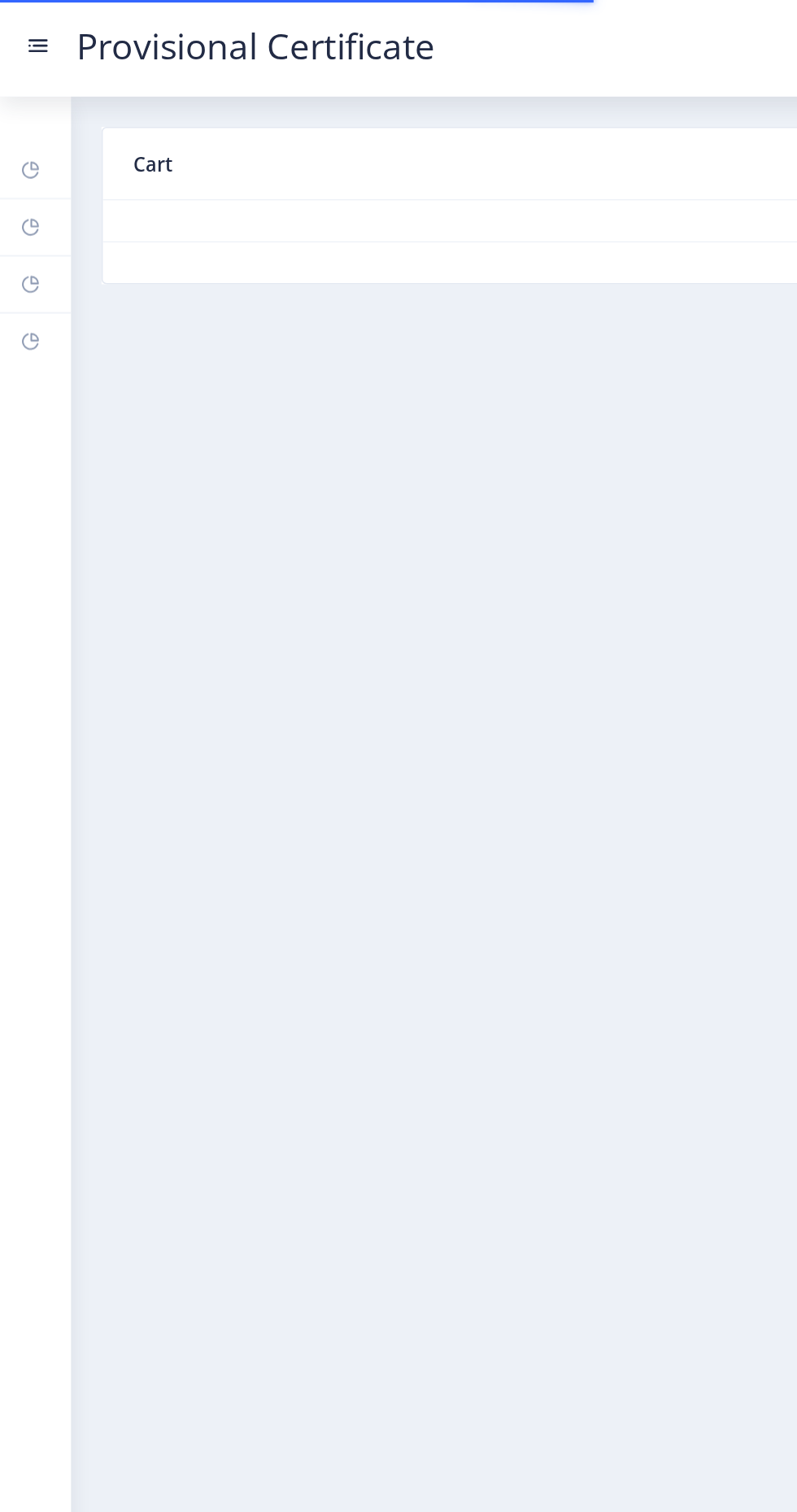 click at bounding box center (24, 33) 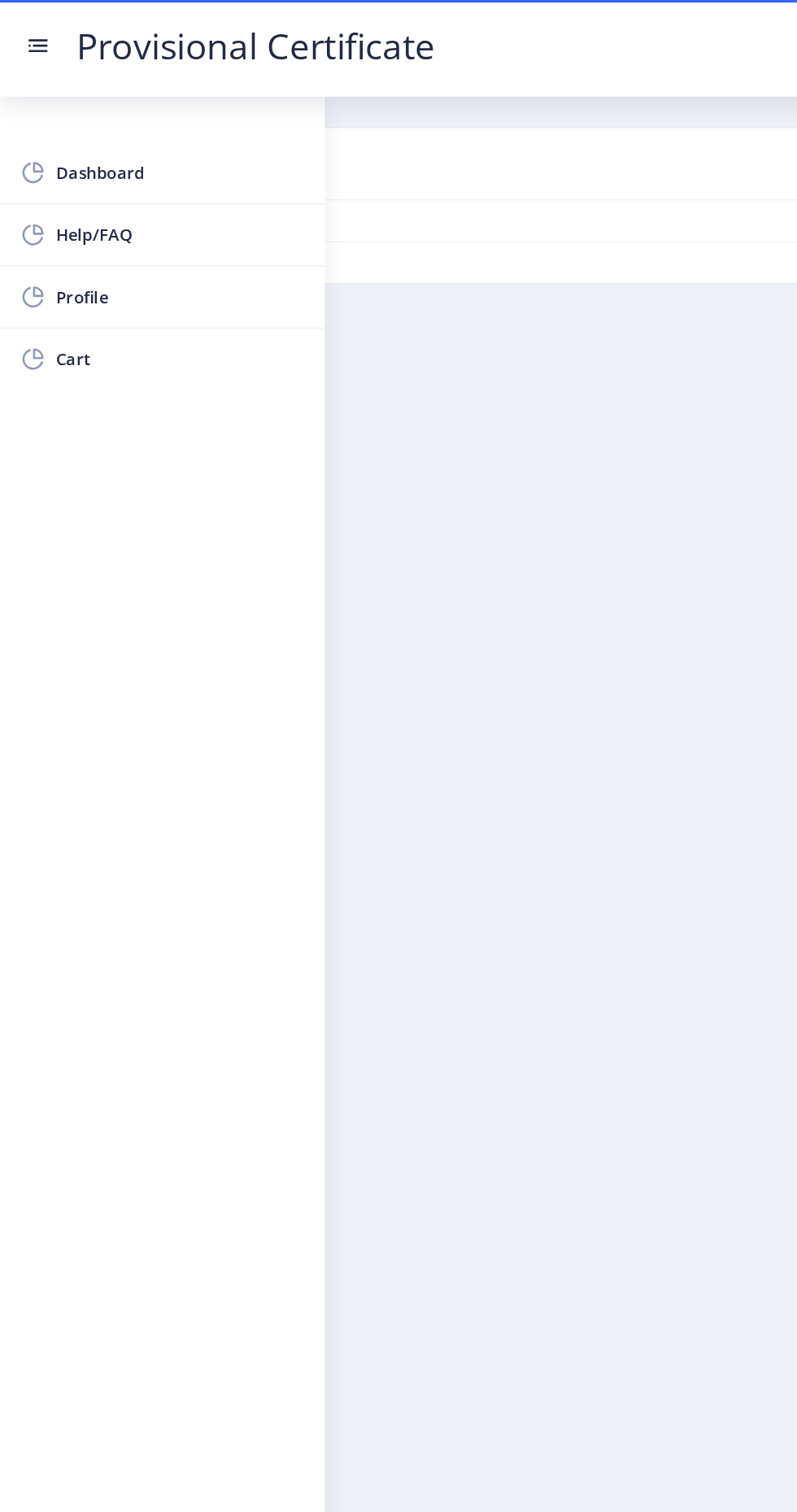 click on "Help/FAQ" at bounding box center [115, 150] 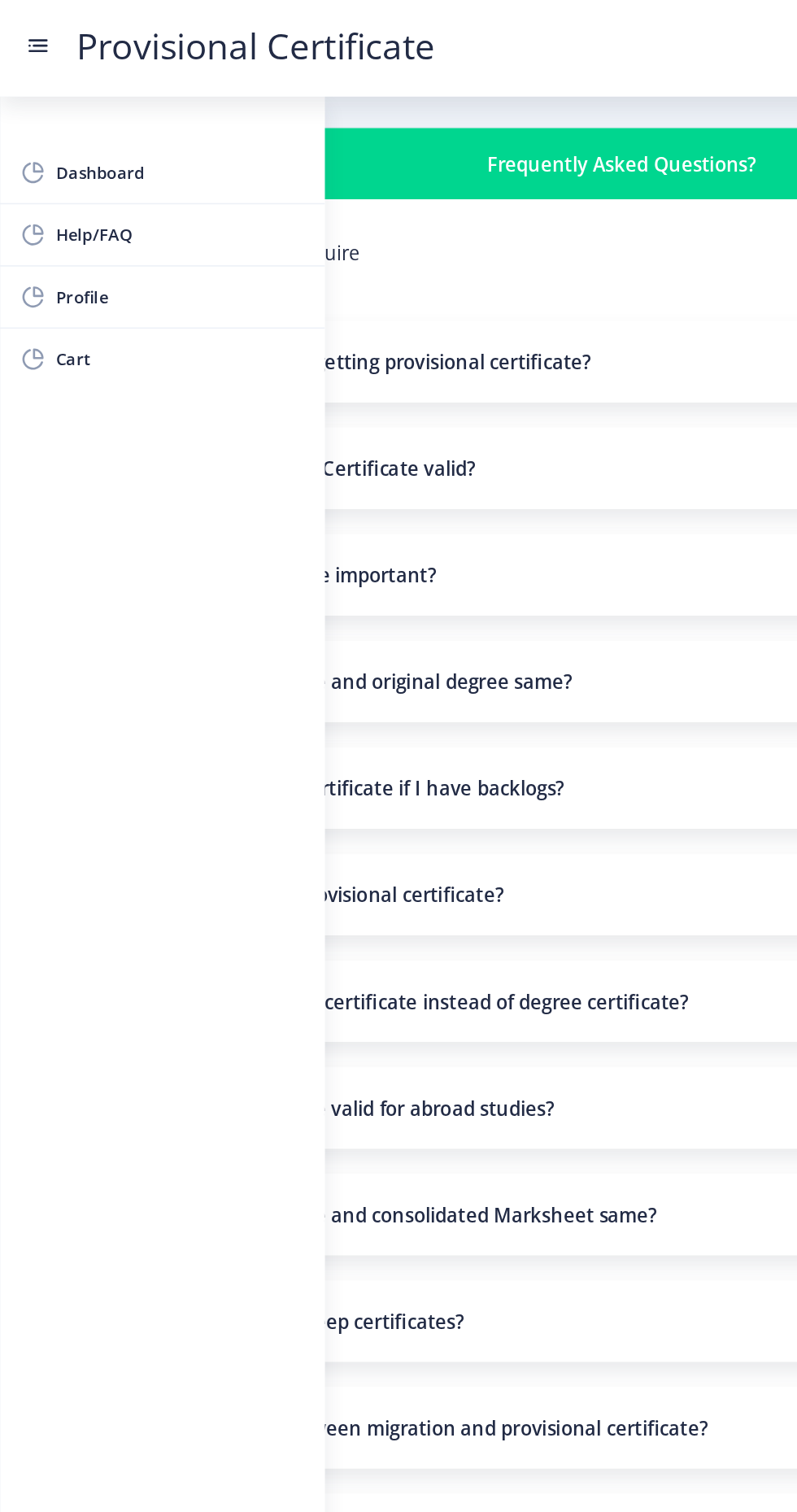 click at bounding box center (24, 26) 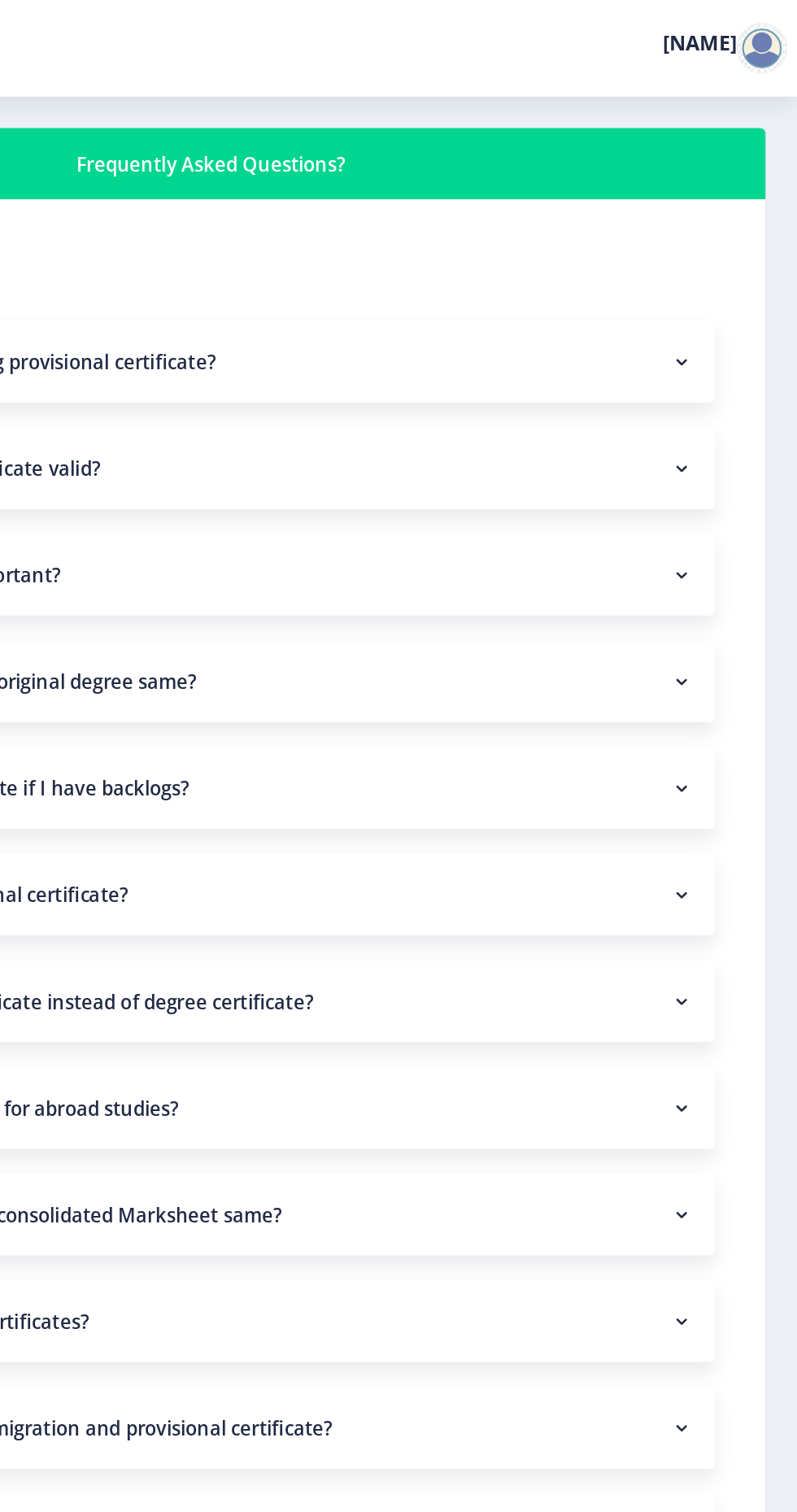 click at bounding box center [723, 232] 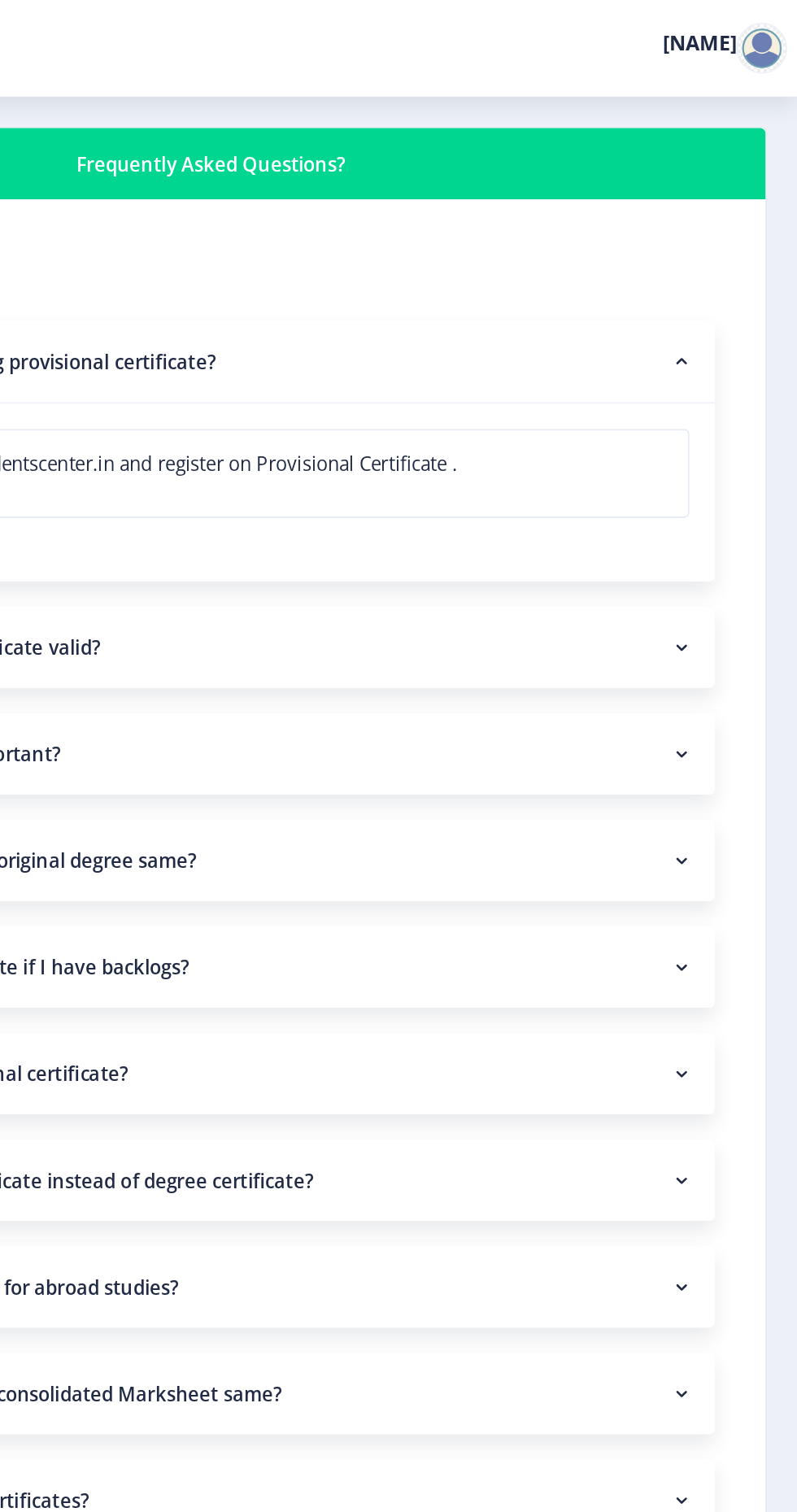 click on "How long is Provisional Certificate valid?" at bounding box center (421, 415) 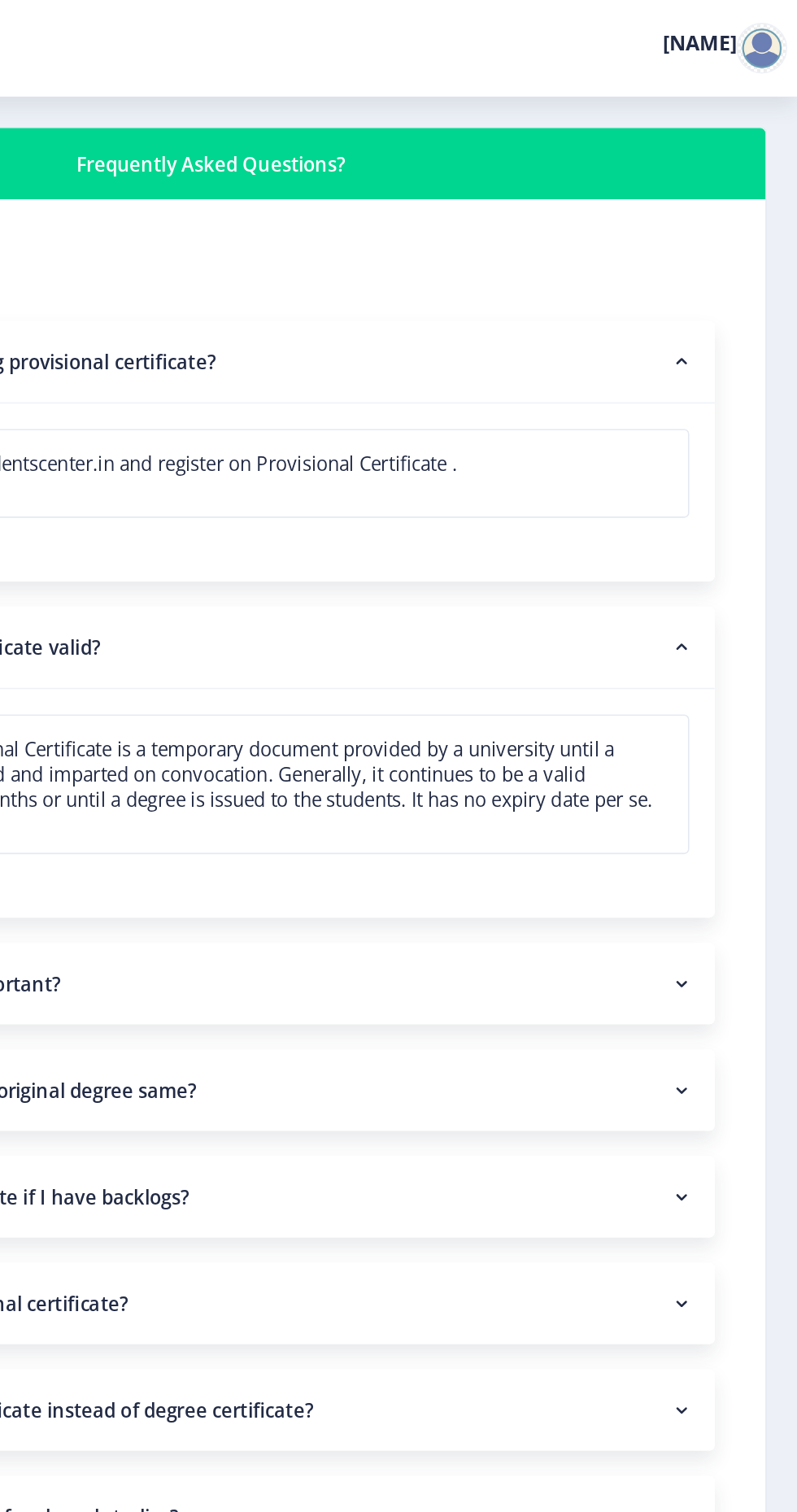click on "What is the process of getting provisional certificate?" at bounding box center (421, 232) 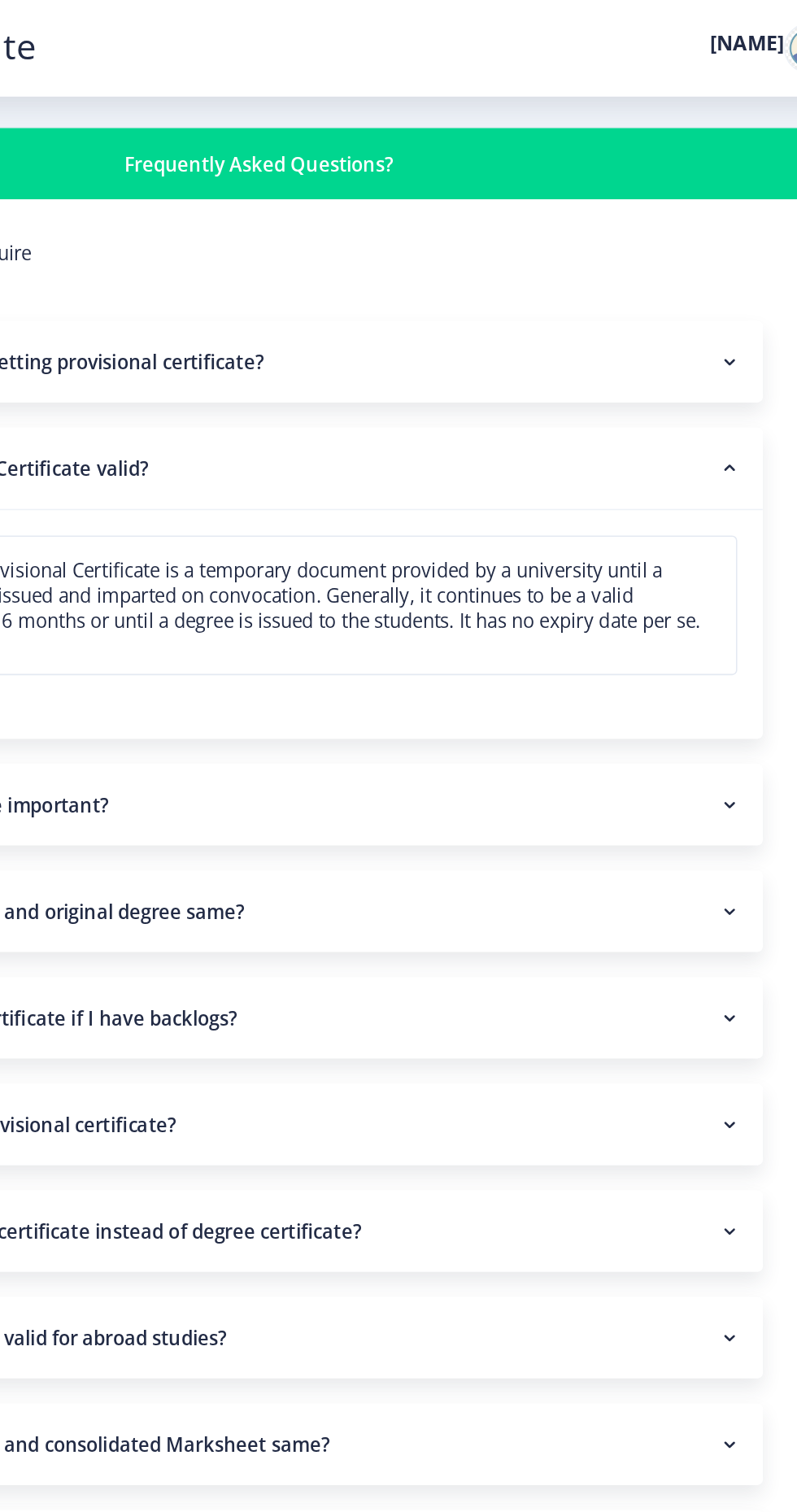 click on "How long is Provisional Certificate valid?" at bounding box center [421, 300] 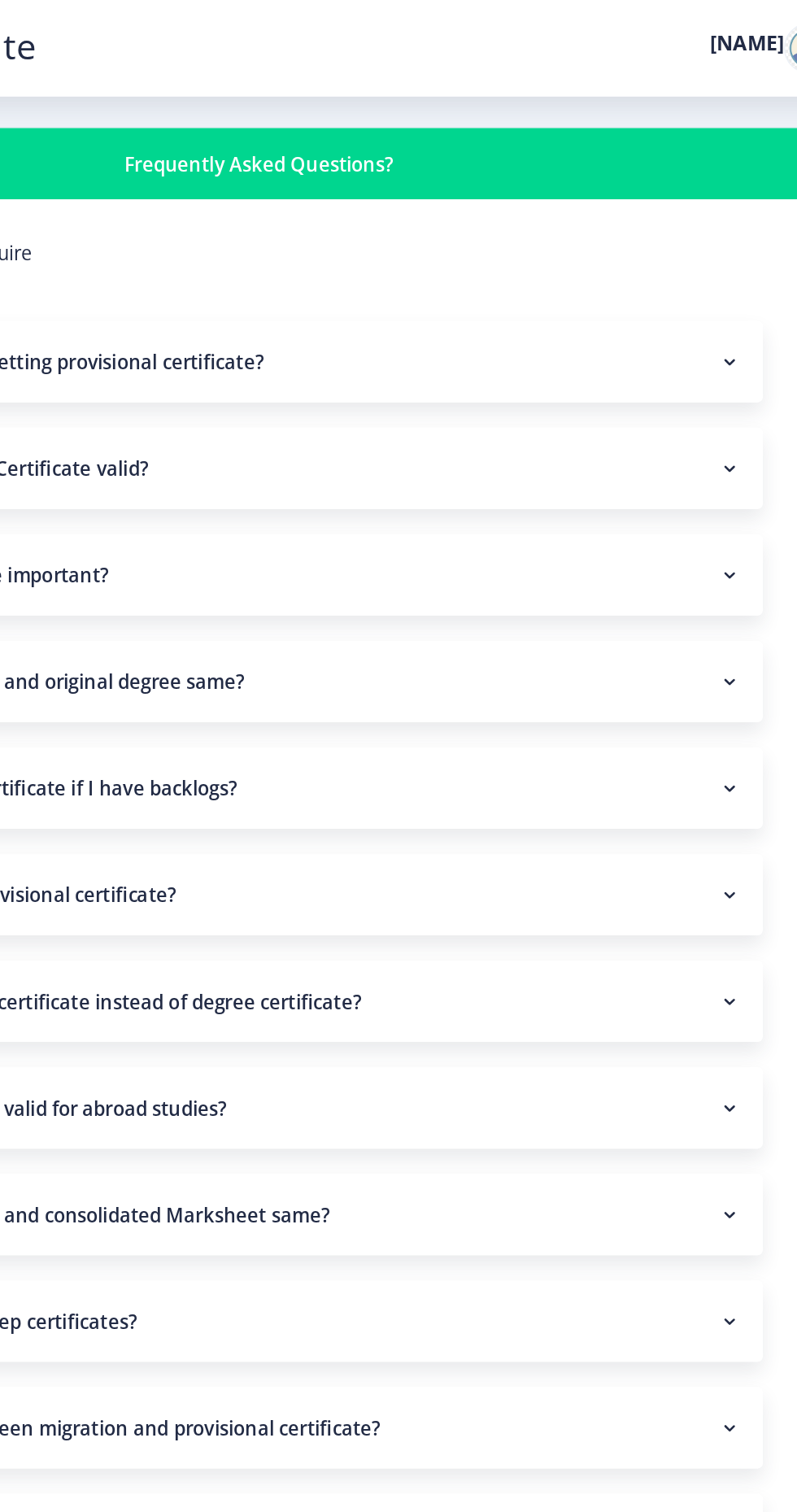 click at bounding box center [723, 368] 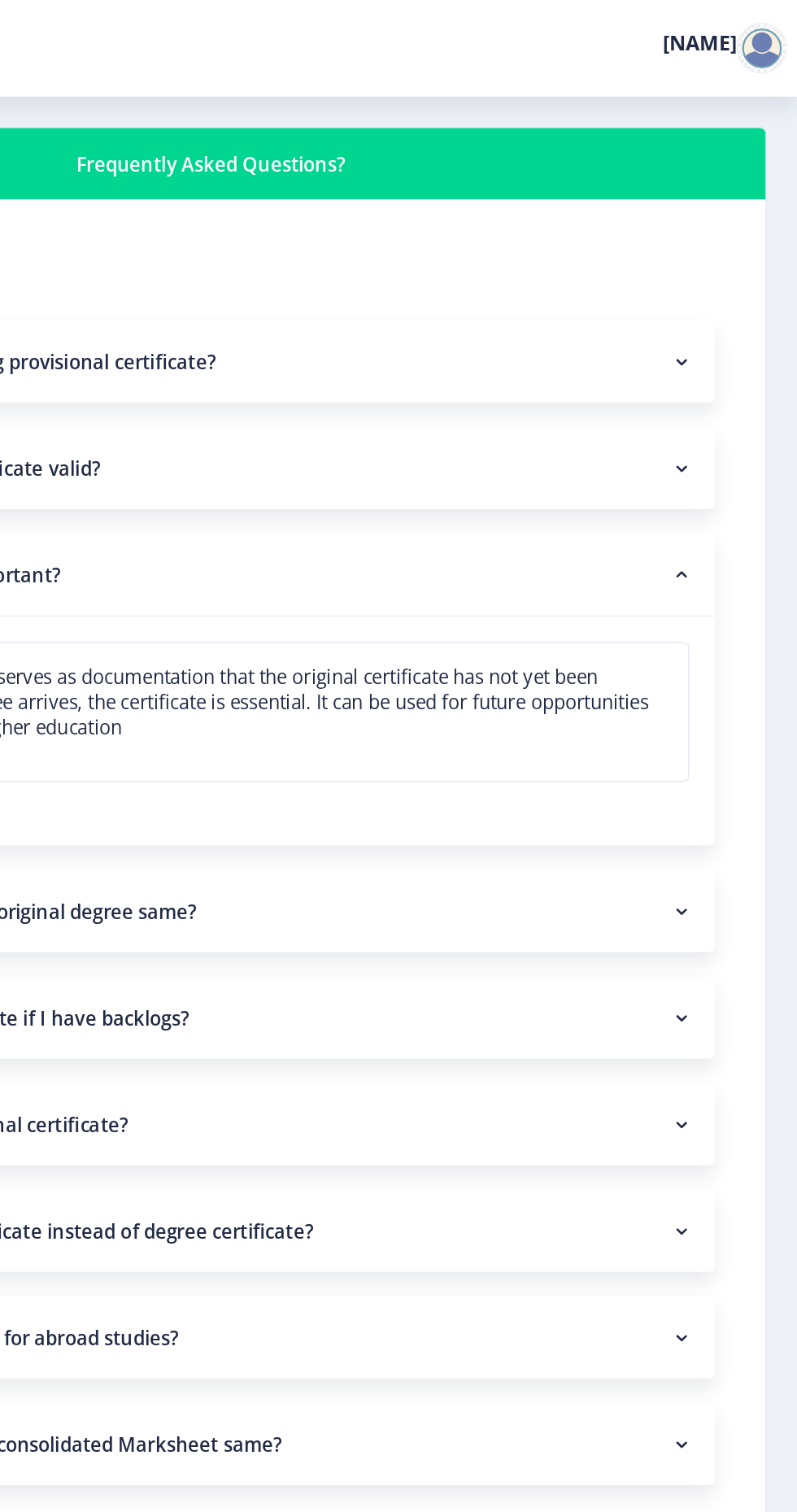 click at bounding box center (723, 368) 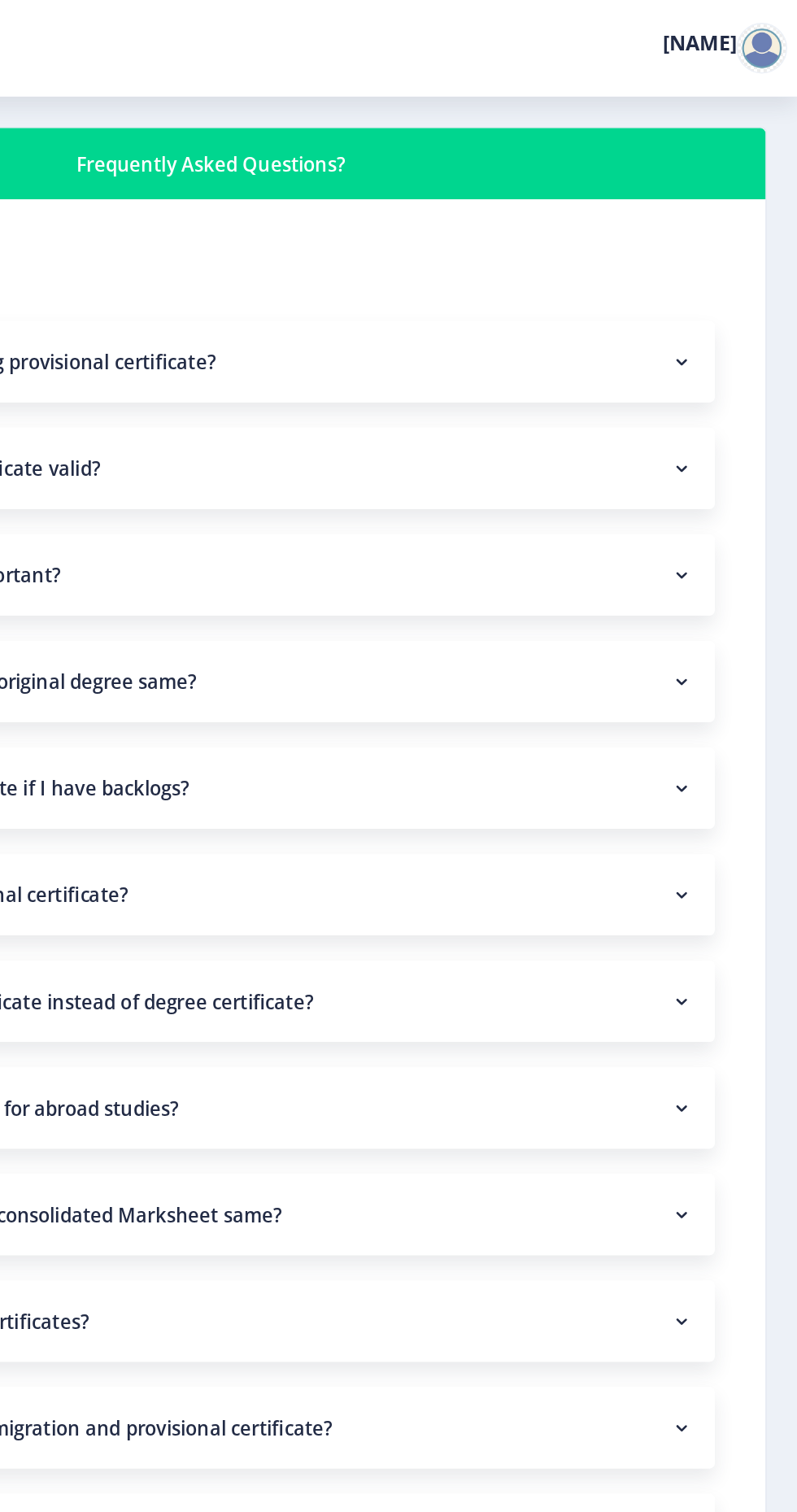 click on "Is provisional certificate and original degree same?" at bounding box center [421, 437] 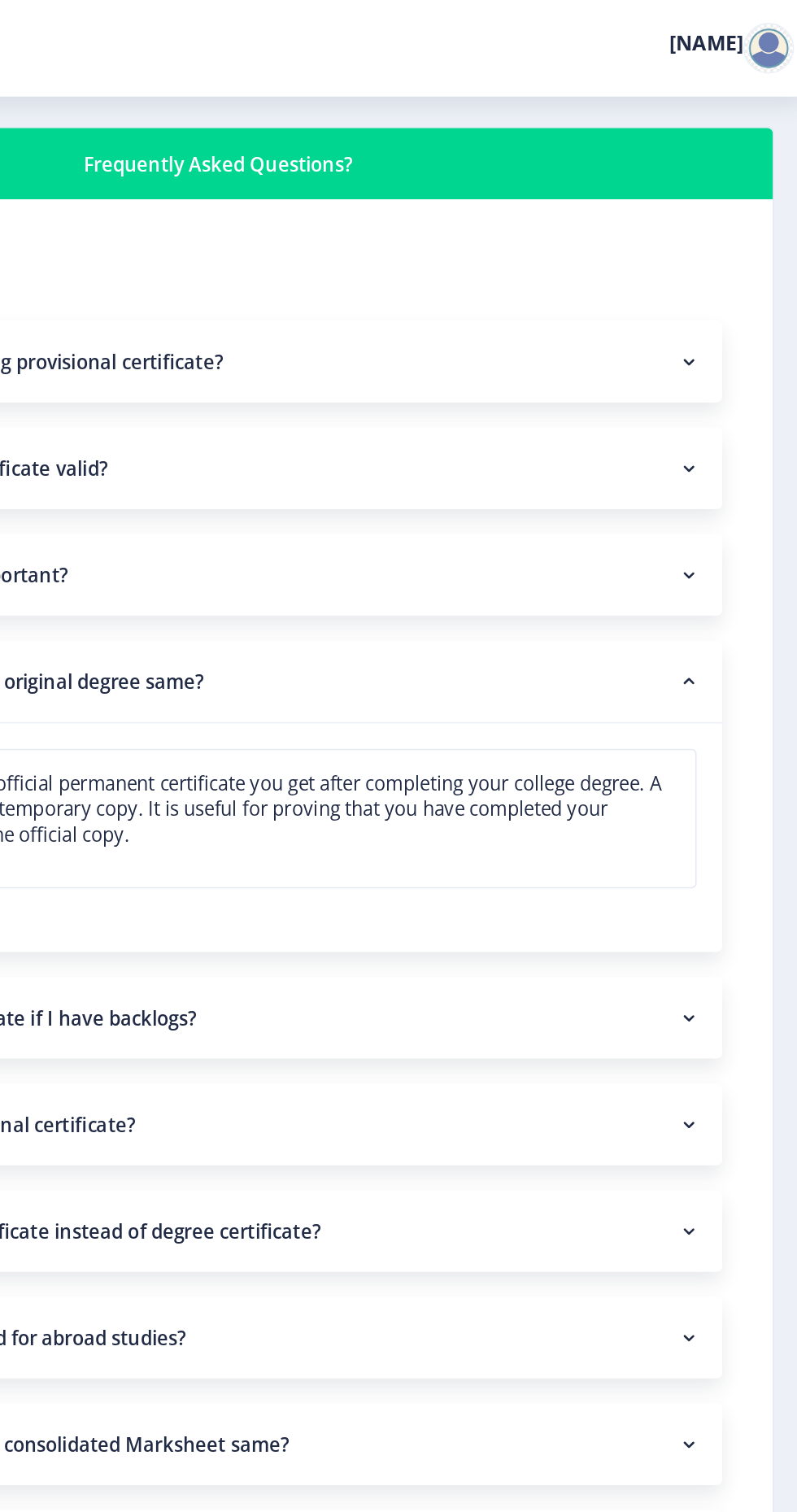 click at bounding box center [723, 437] 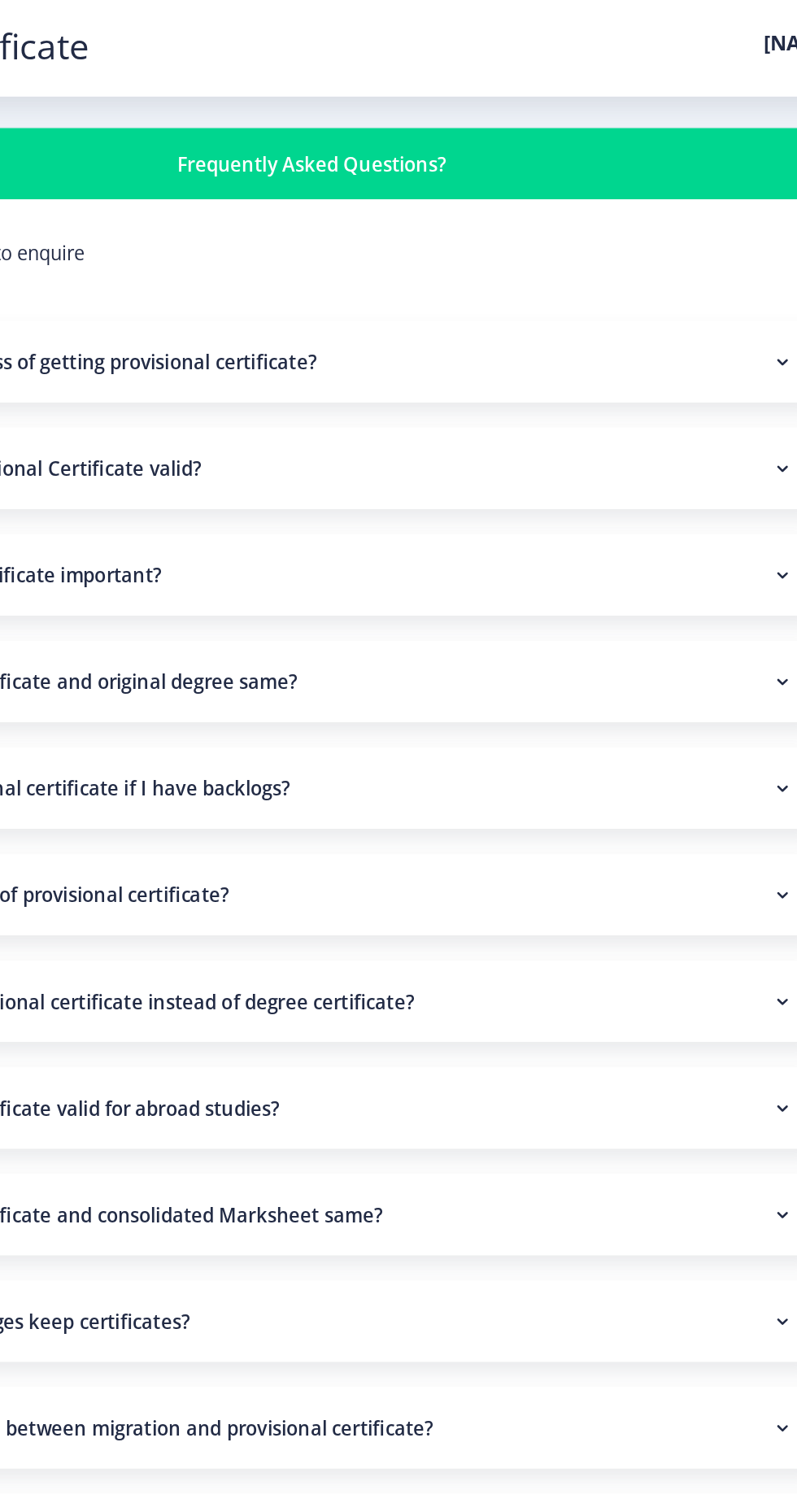 click on "What is the value of provisional certificate?" at bounding box center (421, 573) 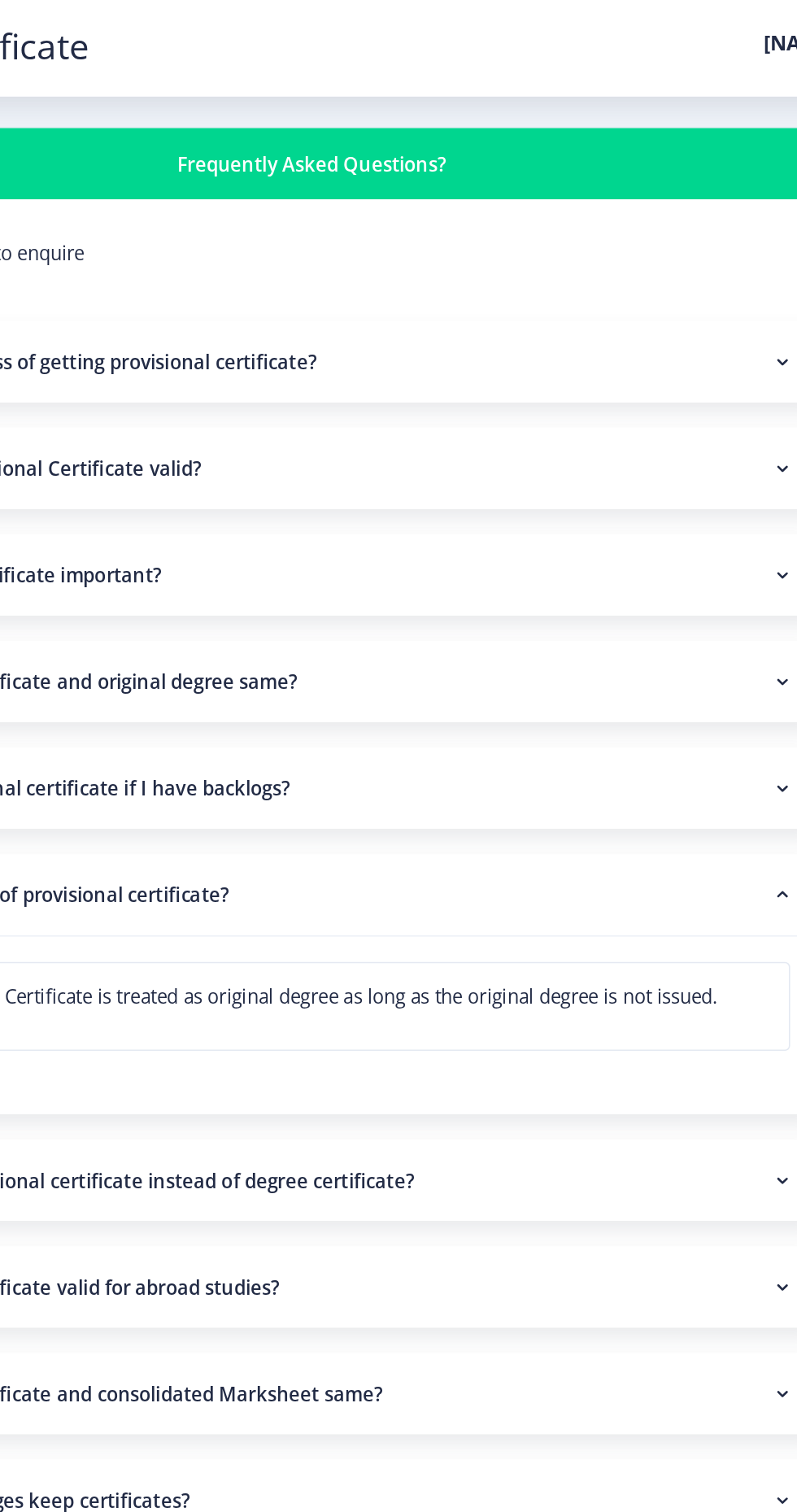 click at bounding box center [723, 573] 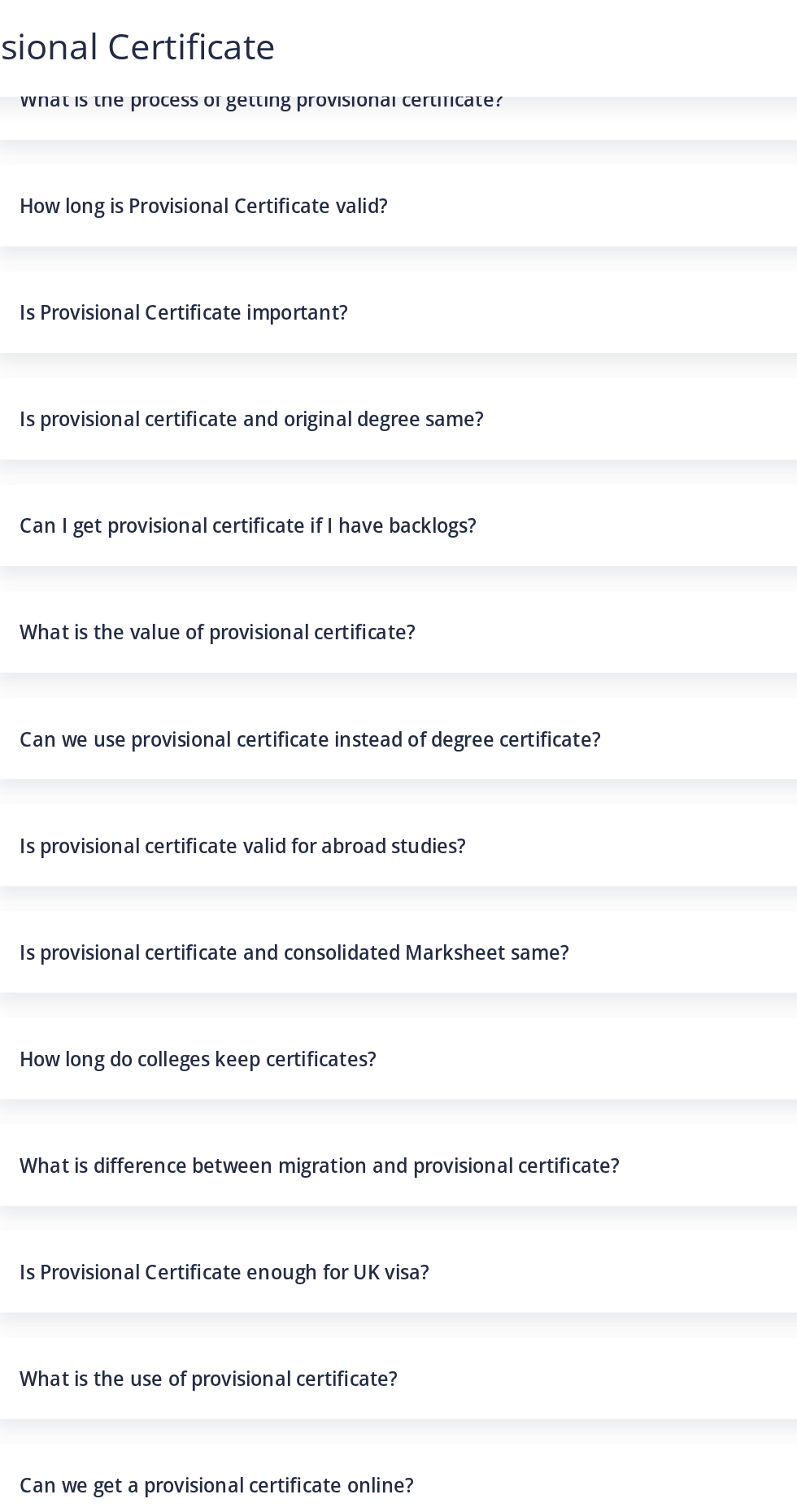 scroll, scrollTop: 168, scrollLeft: 0, axis: vertical 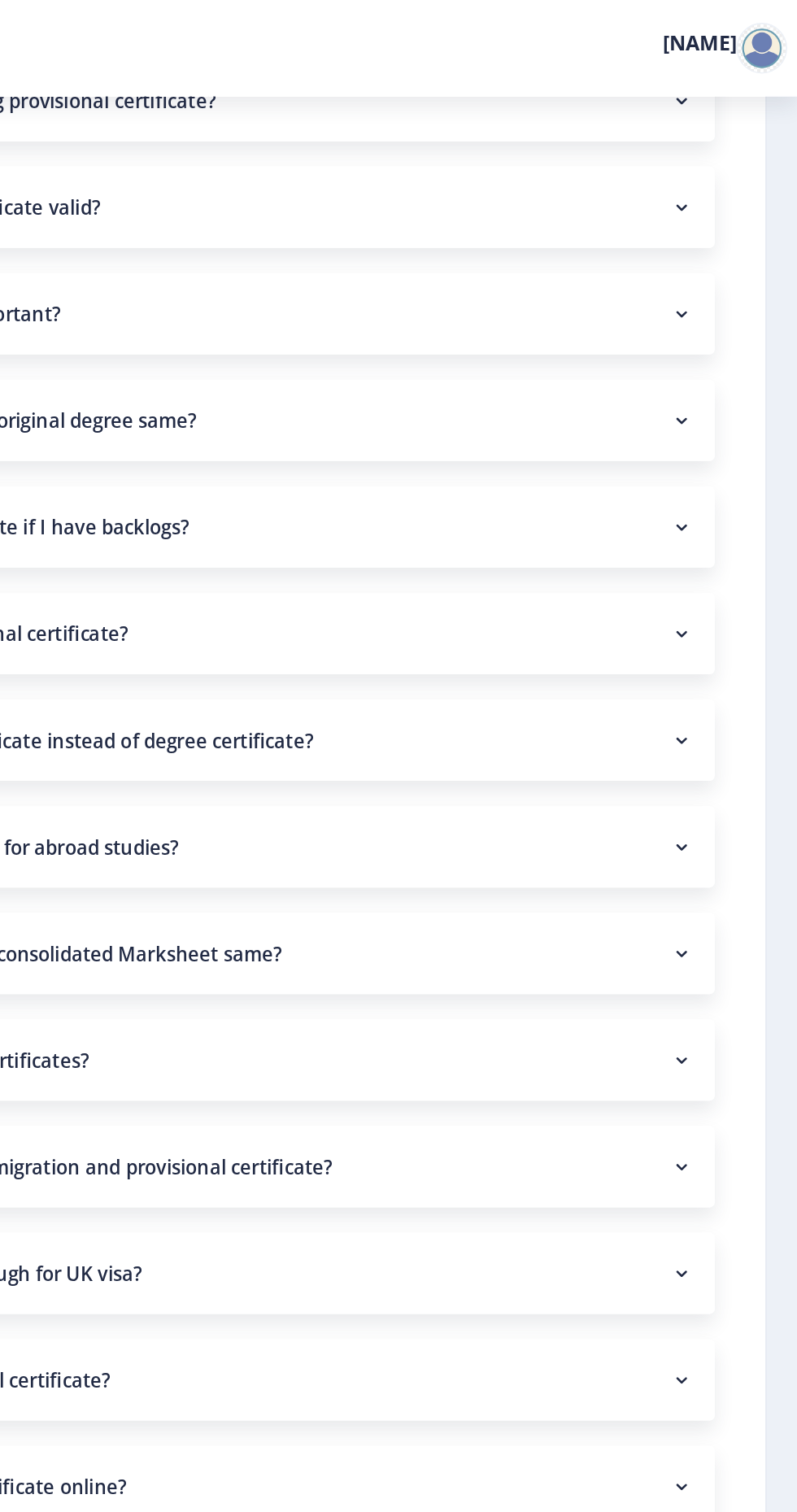 click at bounding box center (723, 542) 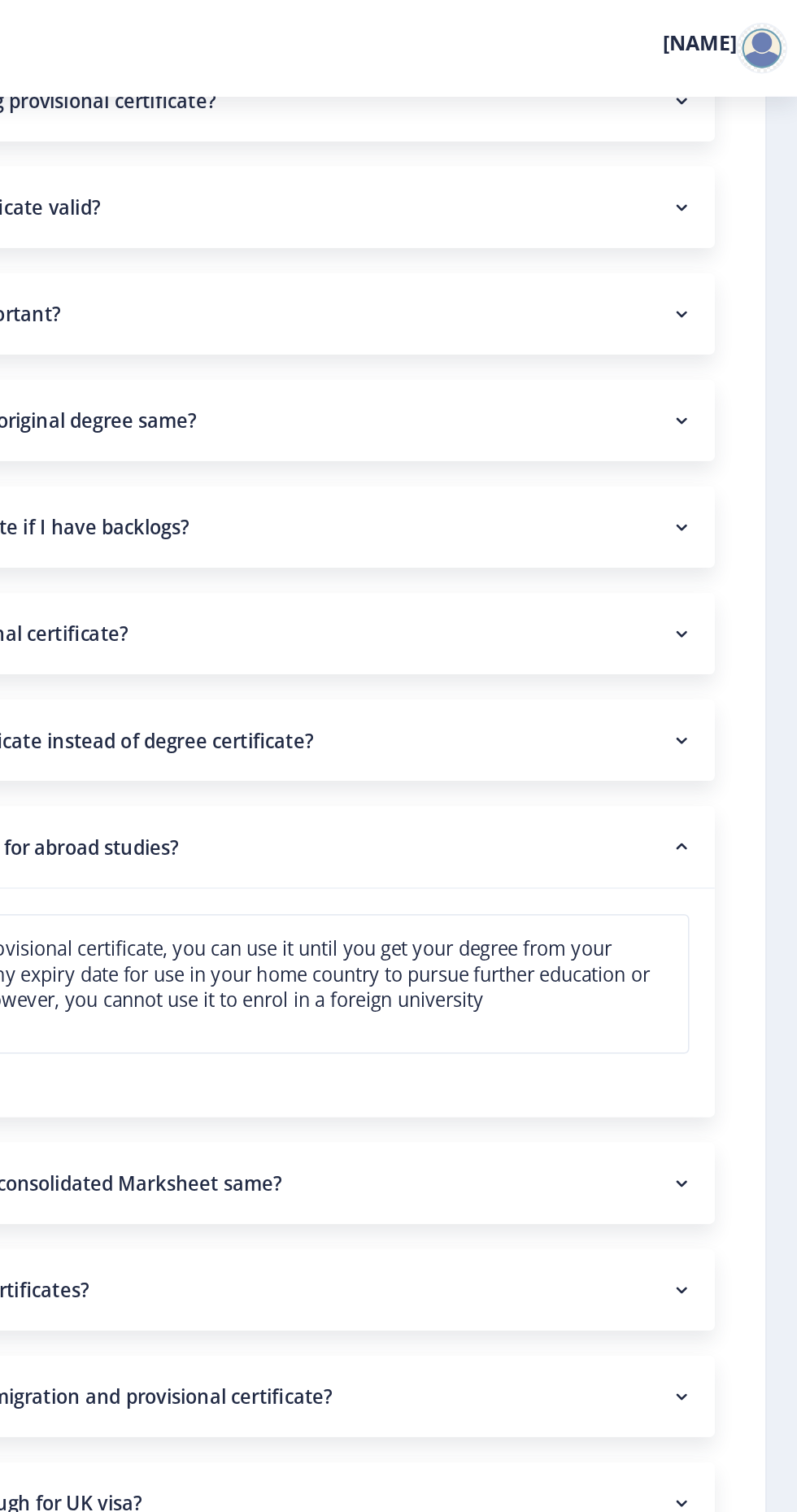 click at bounding box center (723, 542) 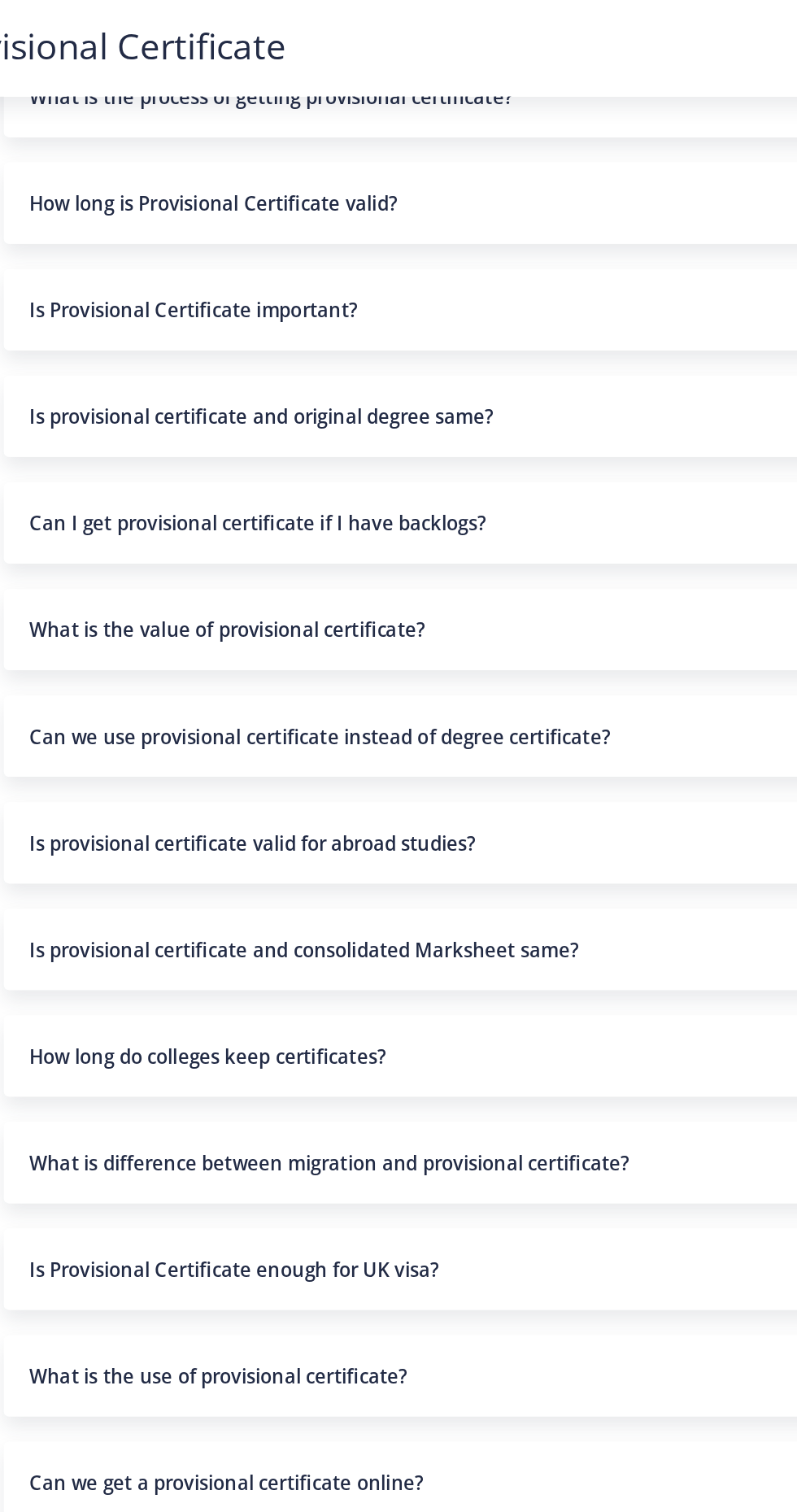 scroll, scrollTop: 170, scrollLeft: 0, axis: vertical 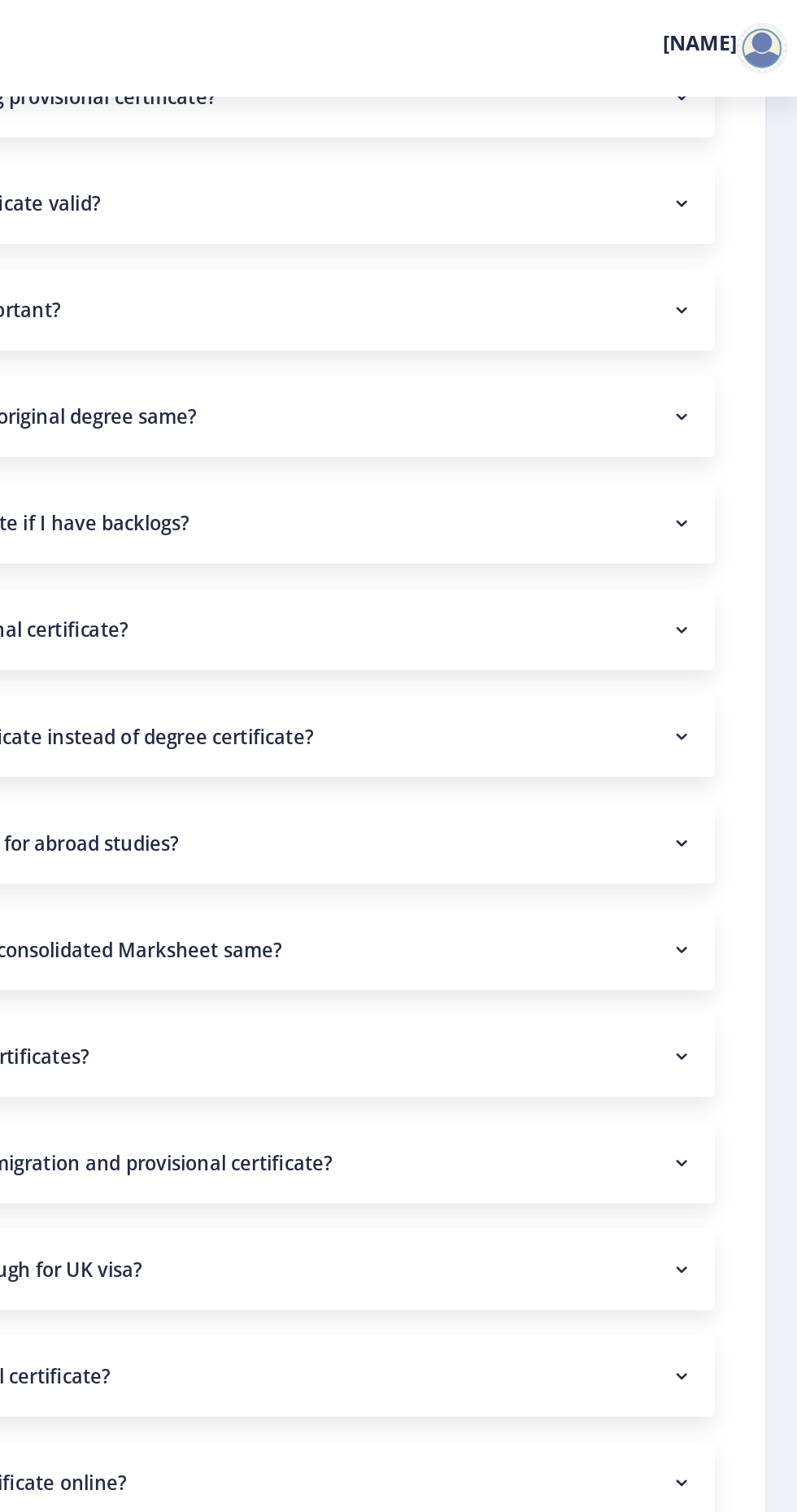 click at bounding box center (723, 813) 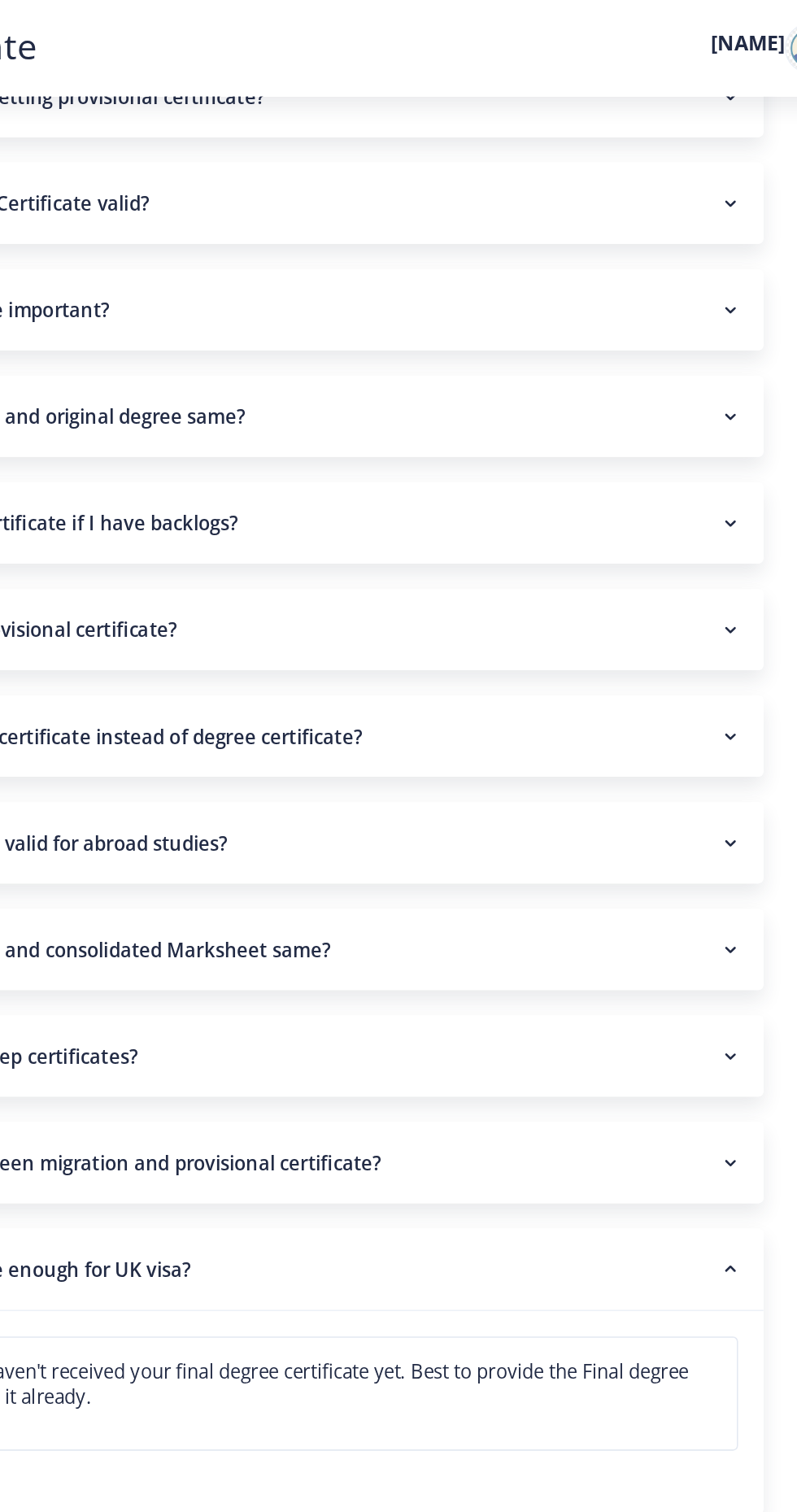 click at bounding box center (723, 813) 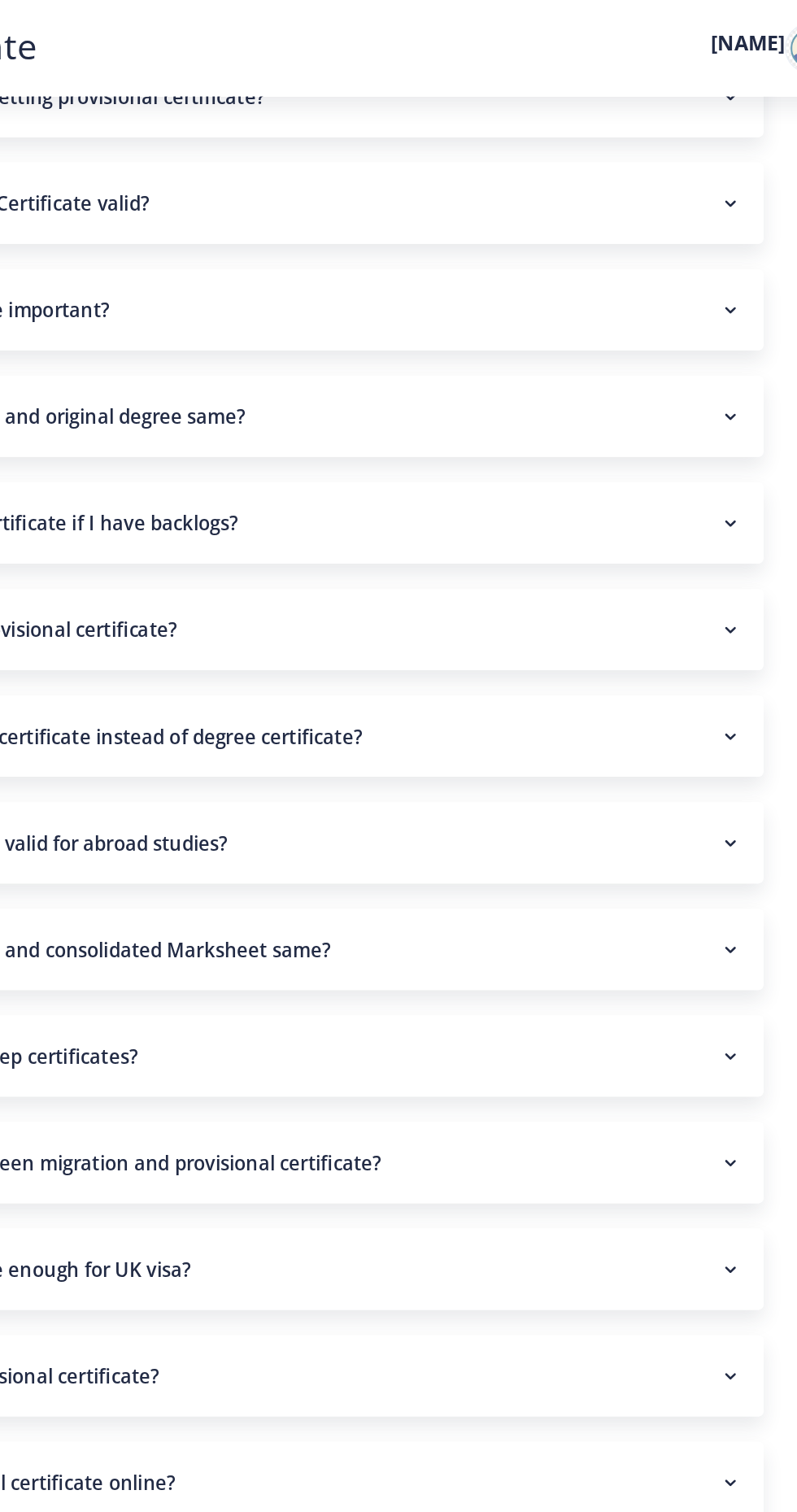 click on "Is Provisional Certificate enough for UK visa?" at bounding box center (421, 813) 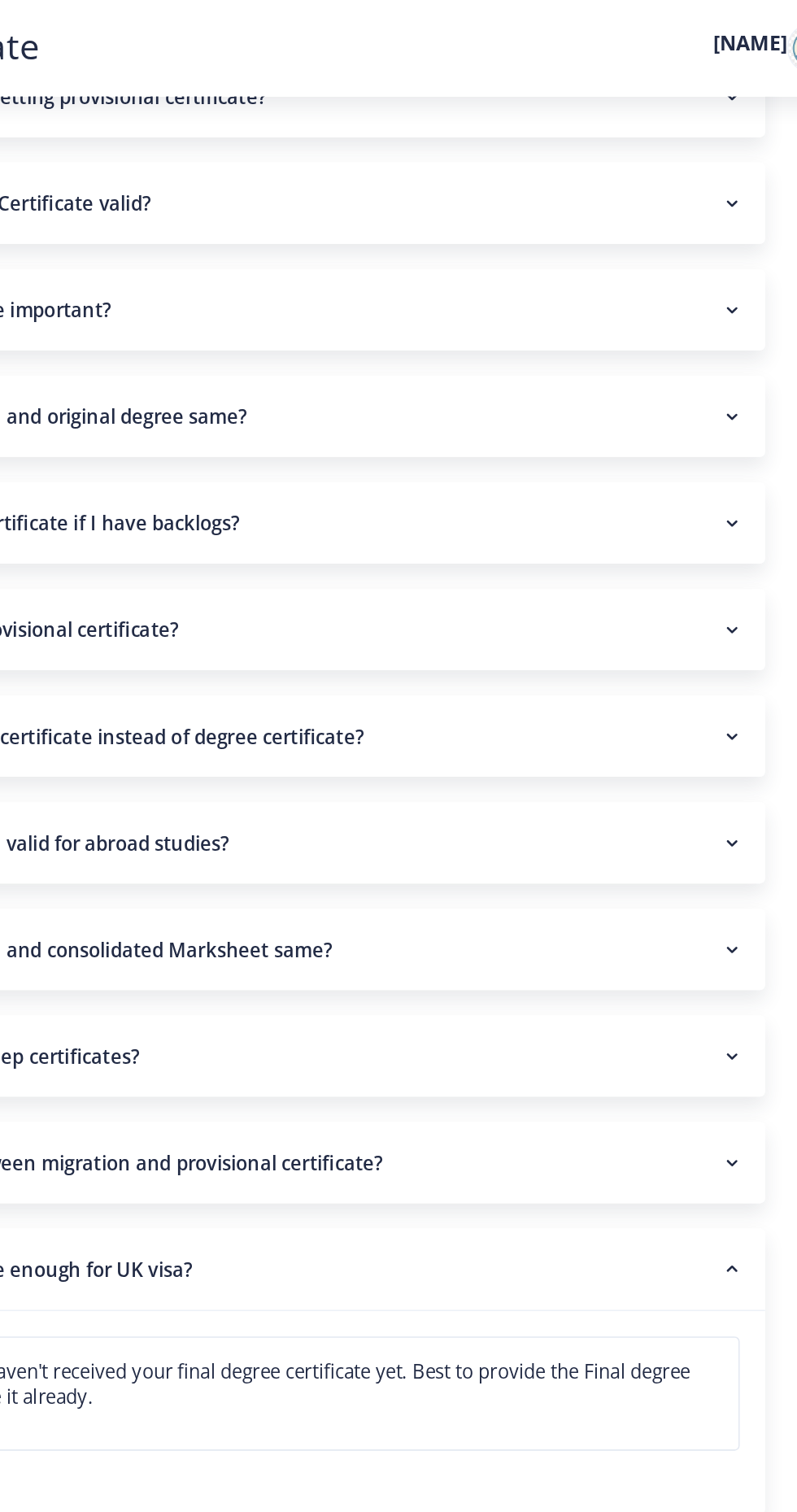 click on "Is Provisional Certificate enough for UK visa?" at bounding box center [421, 813] 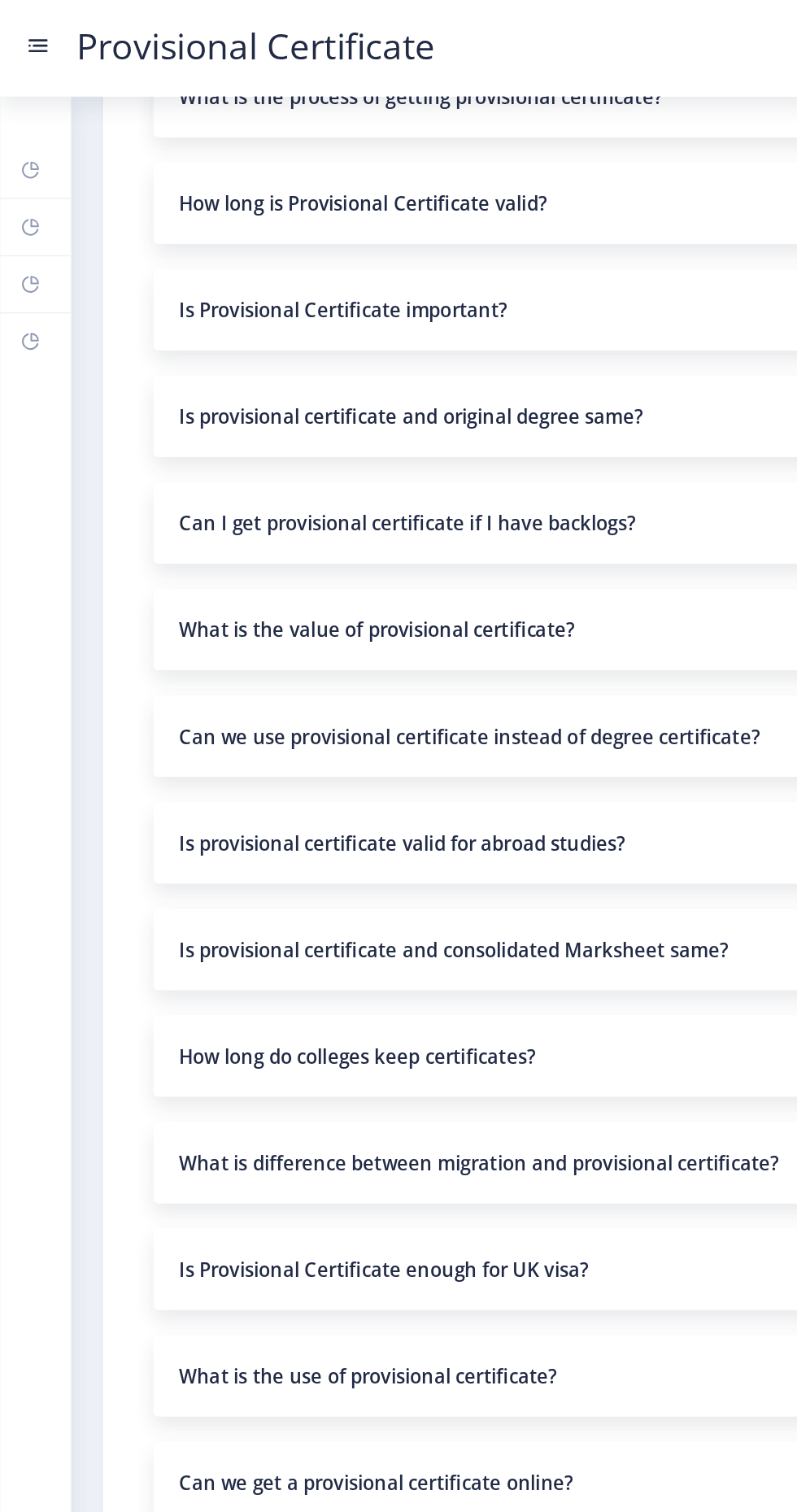 scroll, scrollTop: 170, scrollLeft: 0, axis: vertical 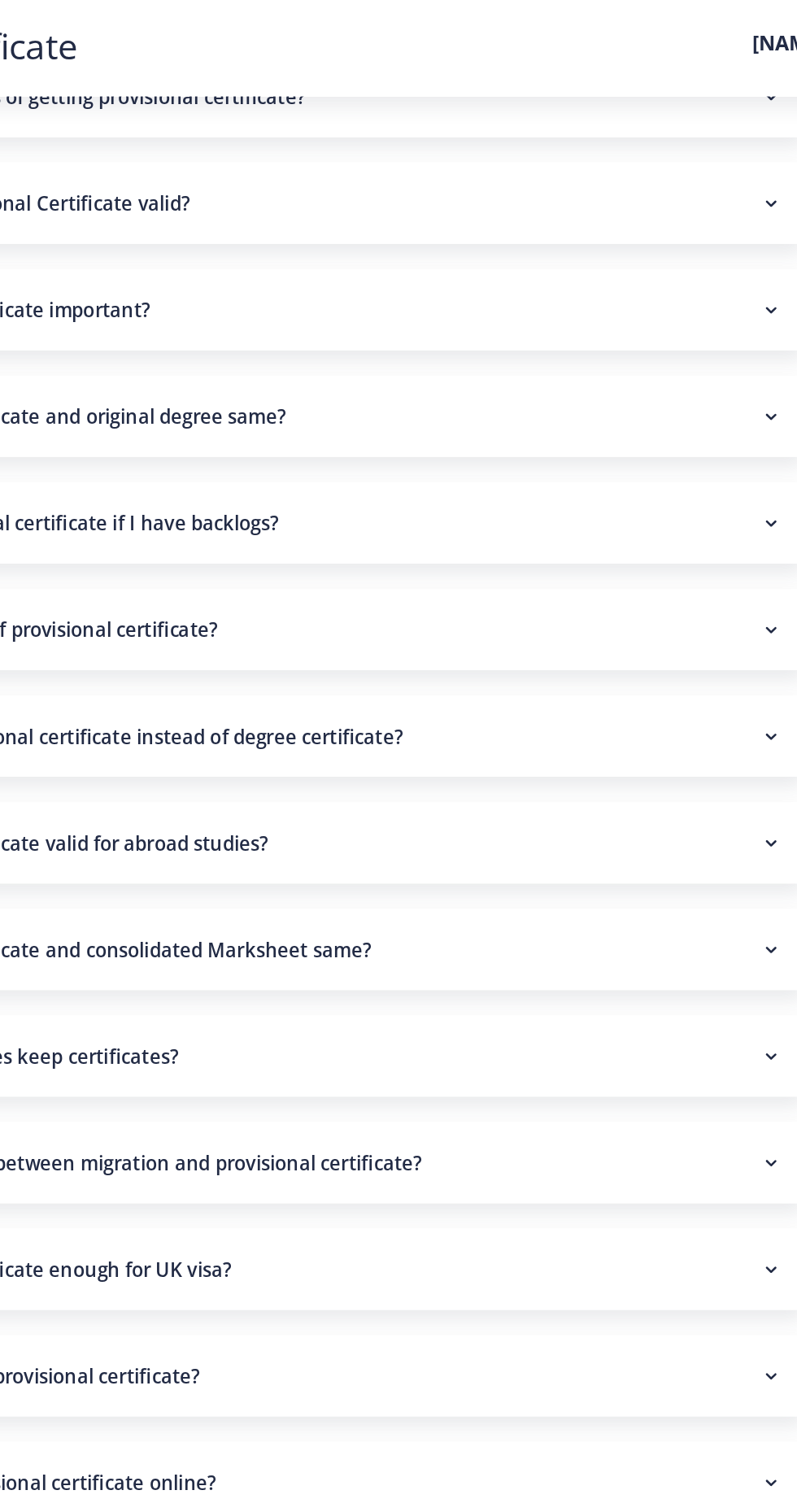 click on "When will a provisional certificate be issued?" at bounding box center [421, 1018] 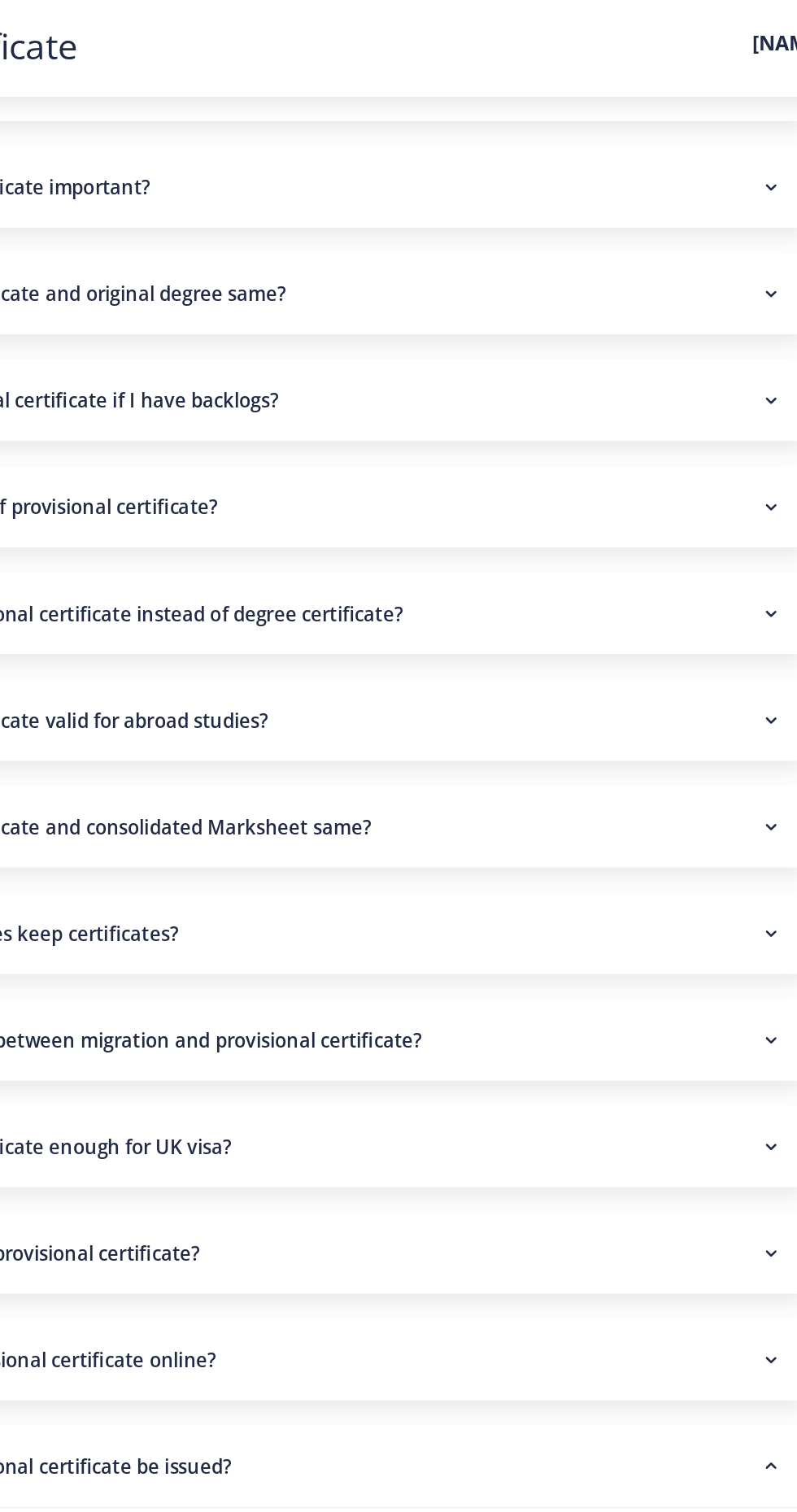scroll, scrollTop: 316, scrollLeft: 0, axis: vertical 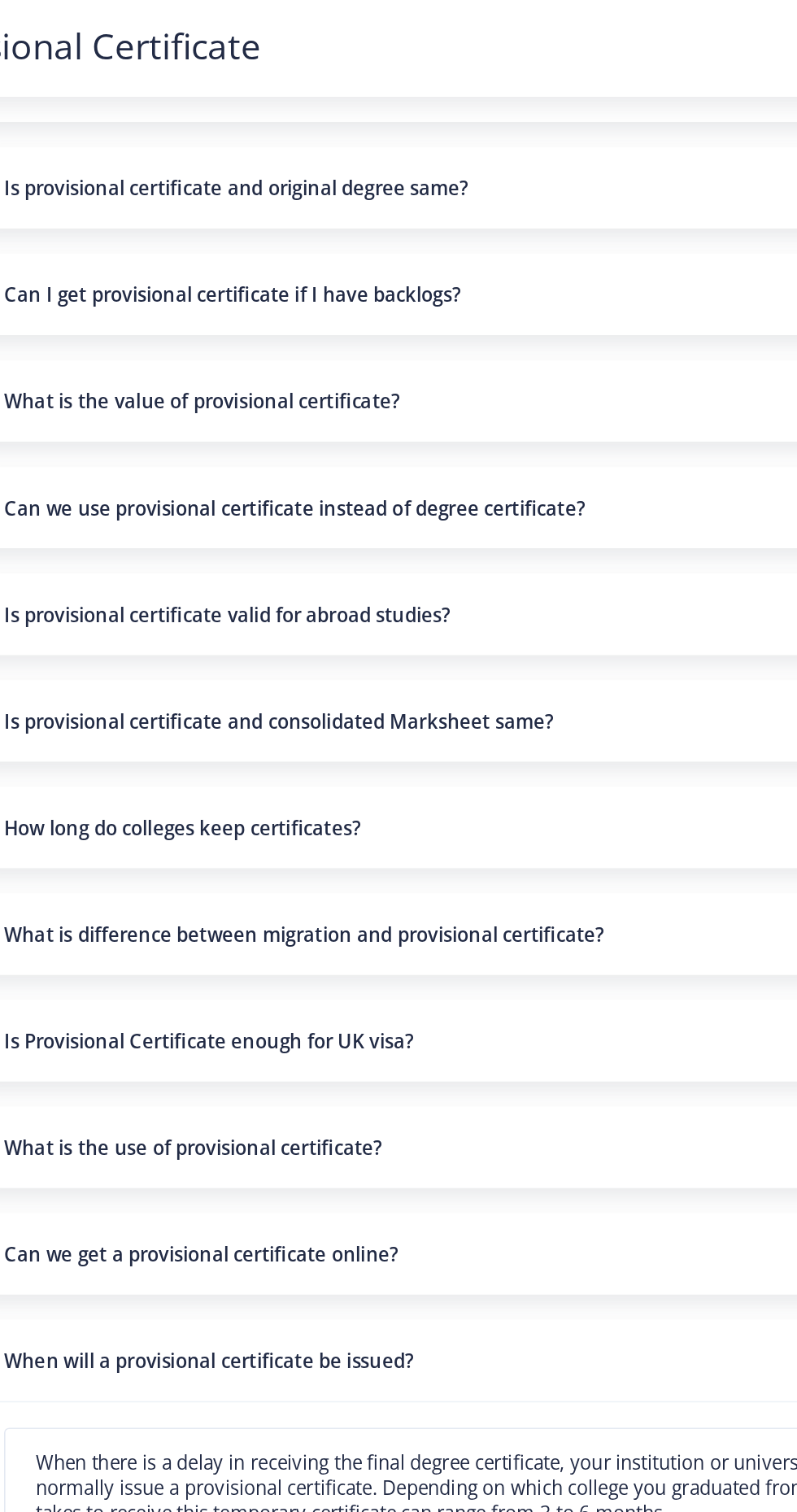 click on "When will a provisional certificate be issued?" at bounding box center (421, 872) 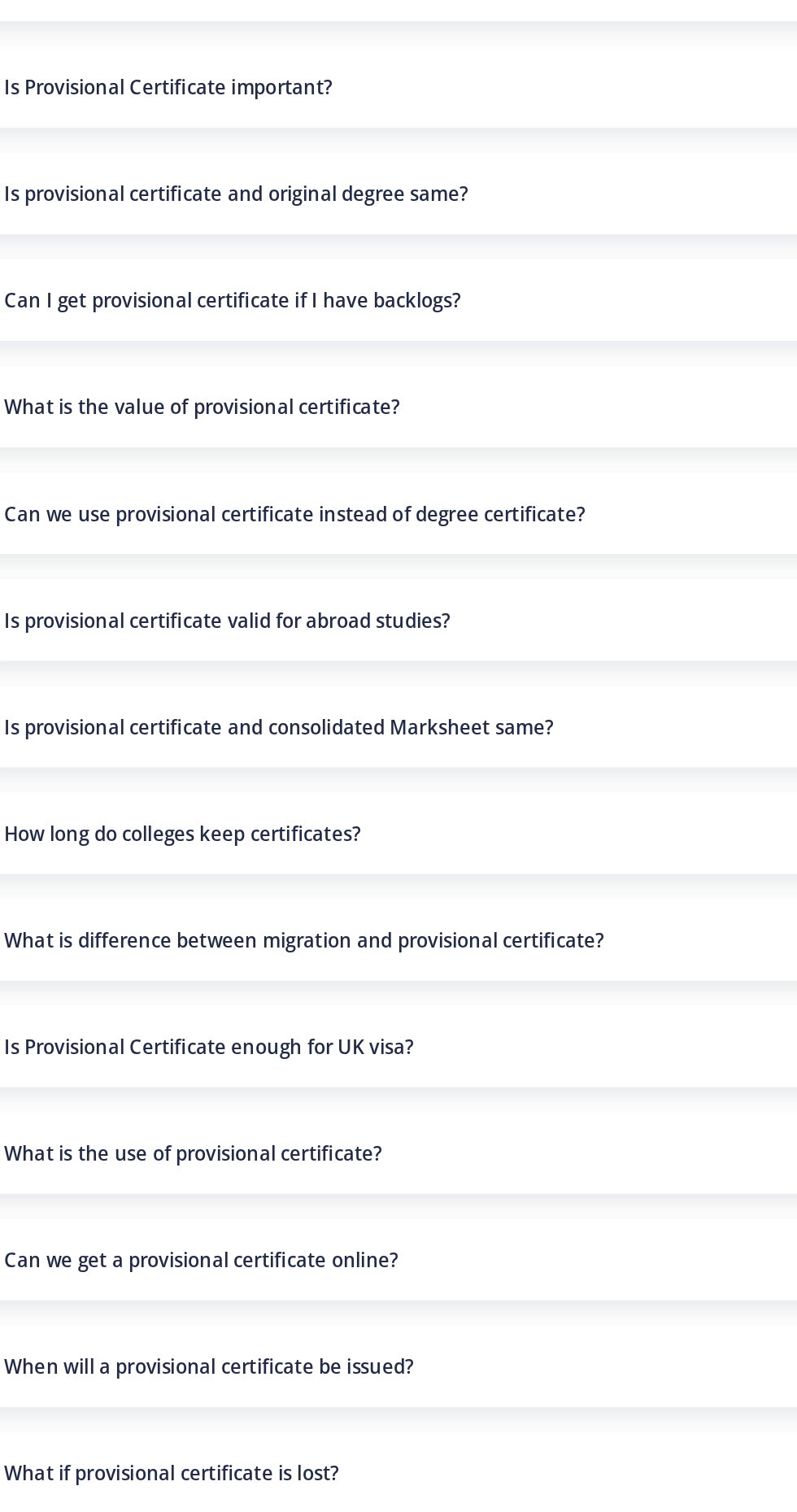 scroll, scrollTop: 170, scrollLeft: 0, axis: vertical 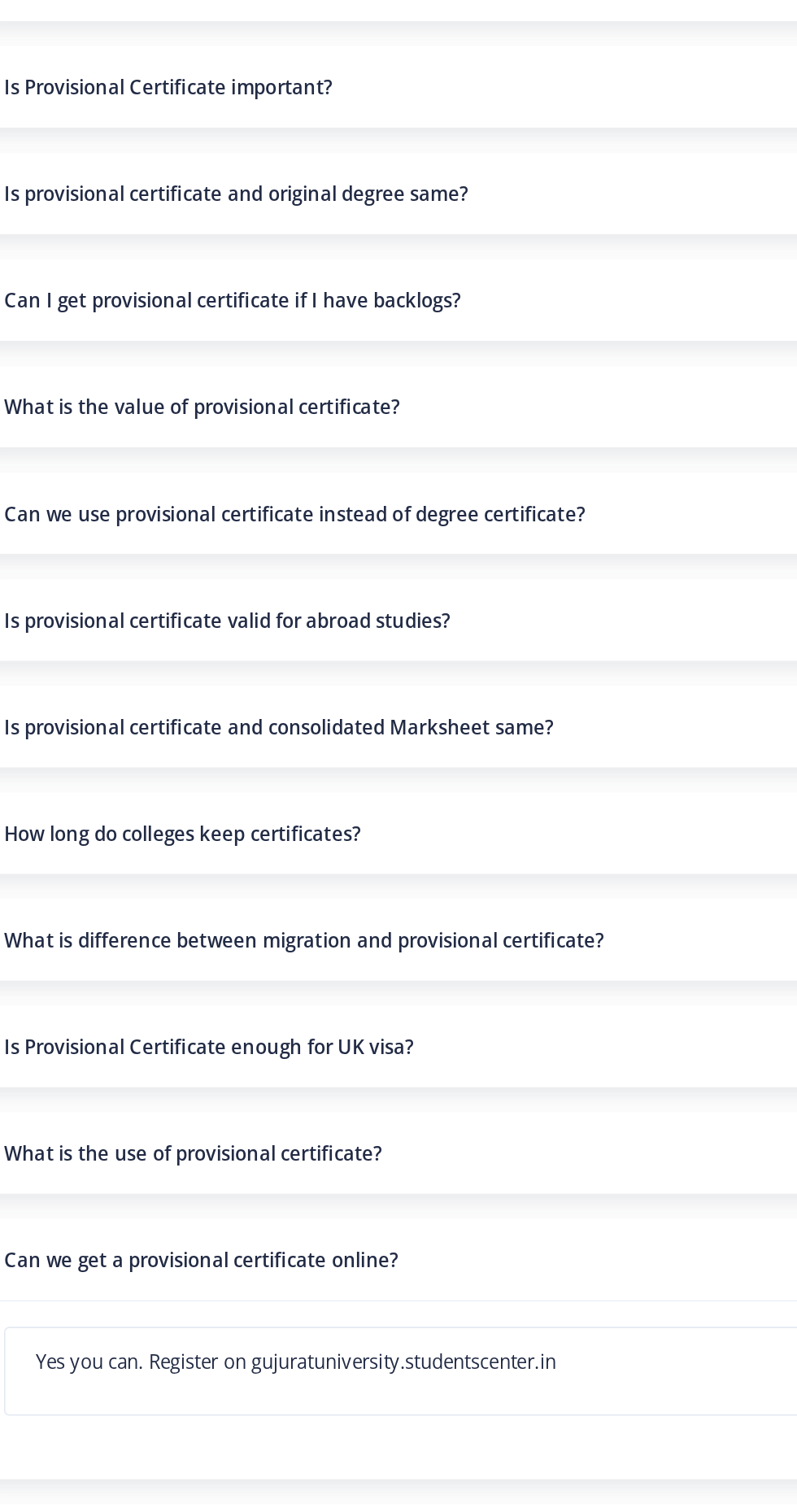 click on "Can we get a provisional certificate online?" at bounding box center (421, 950) 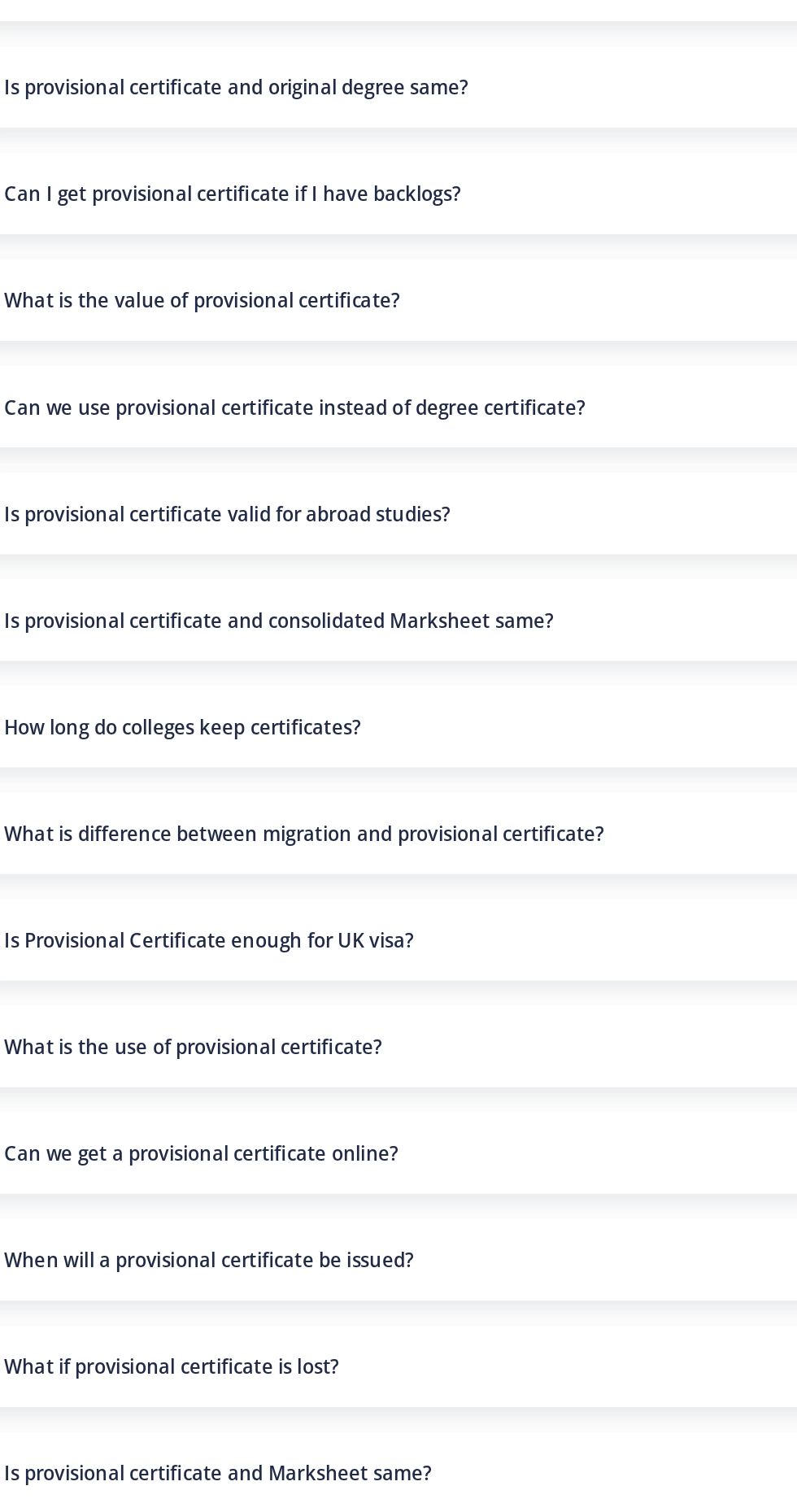 scroll, scrollTop: 0, scrollLeft: 0, axis: both 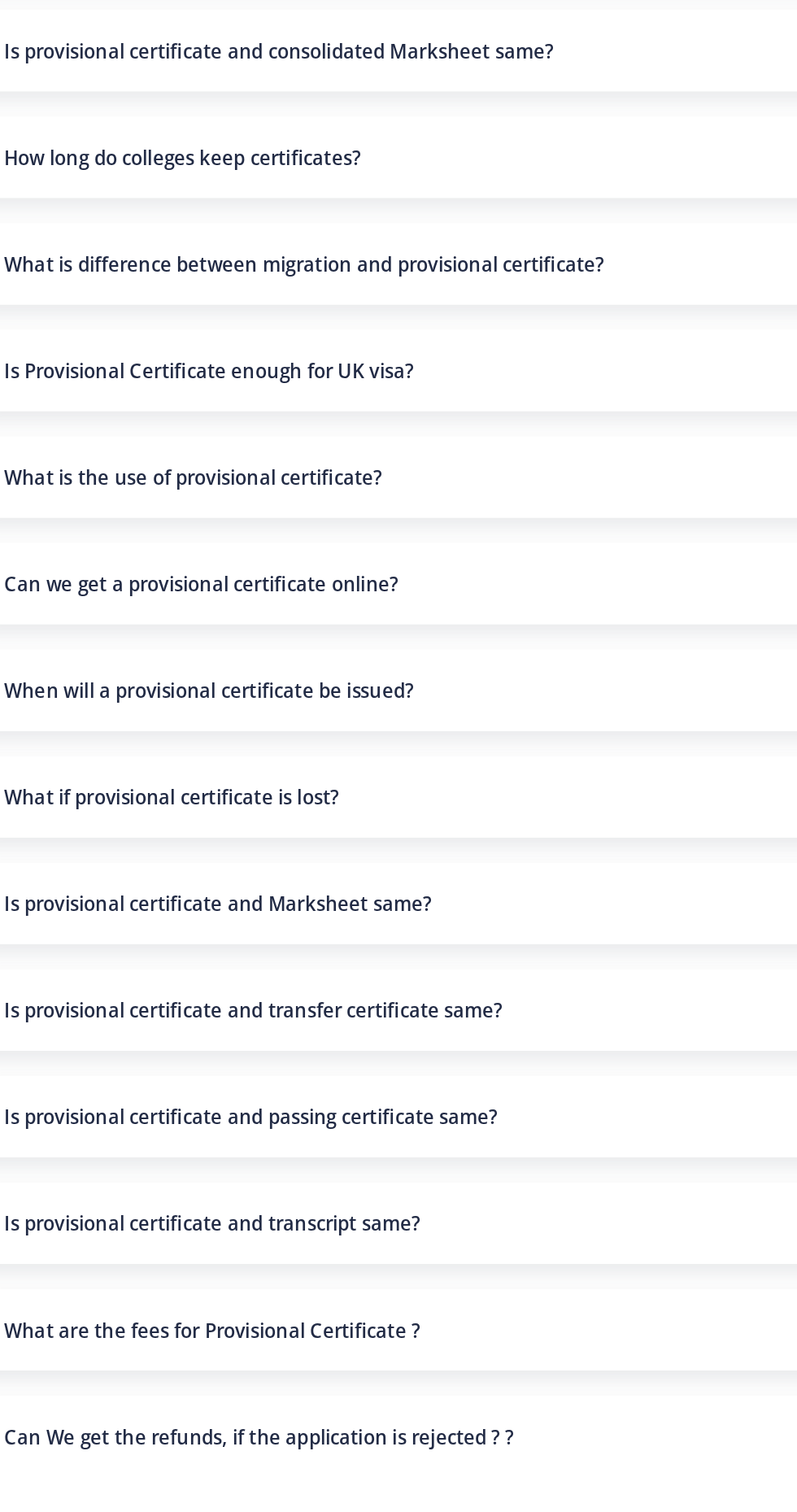 click on "What are the fees for Provisional Certificate ?" at bounding box center (421, 1428) 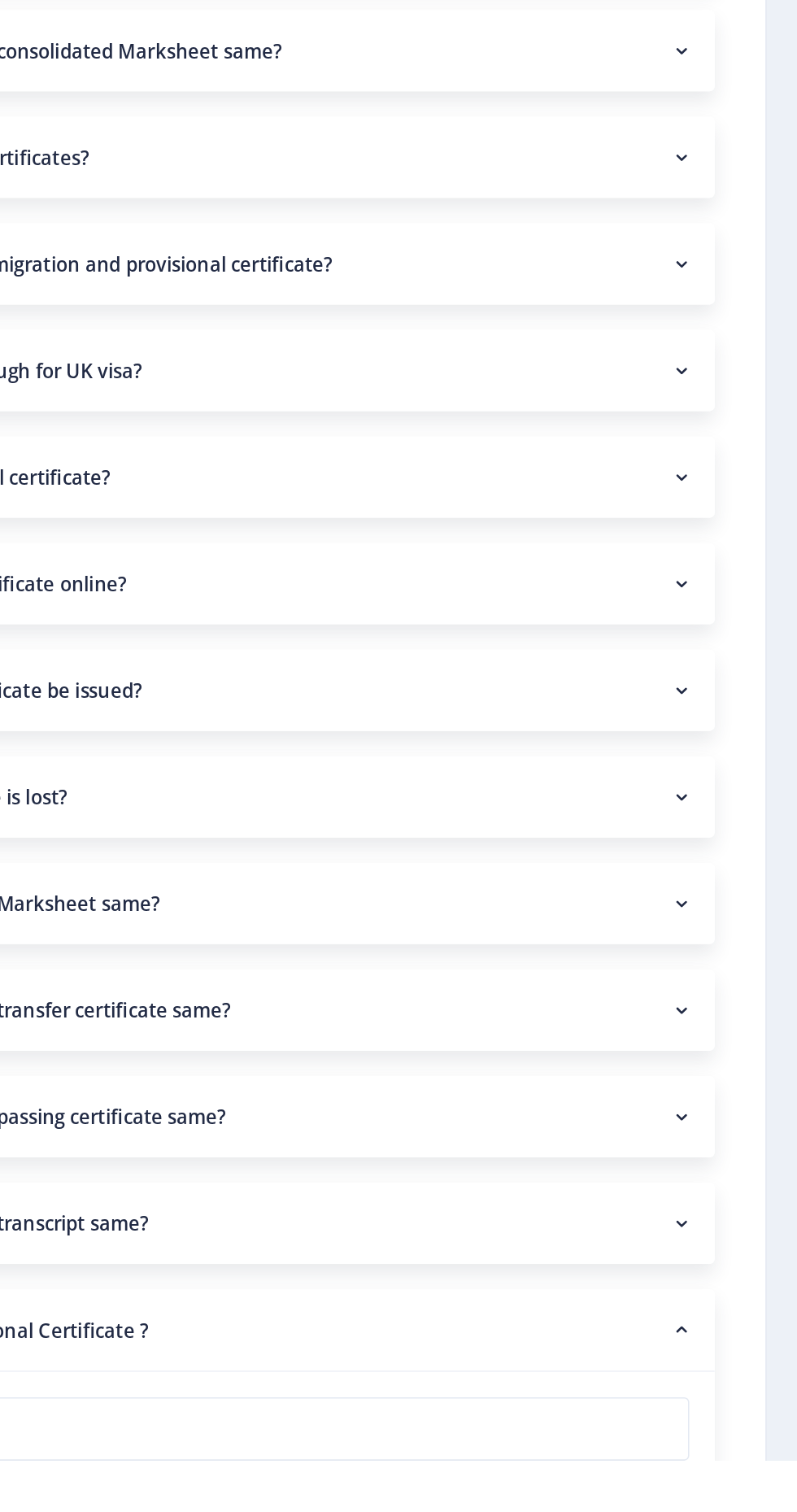 click on "What are the fees for Provisional Certificate ?" at bounding box center (421, 1428) 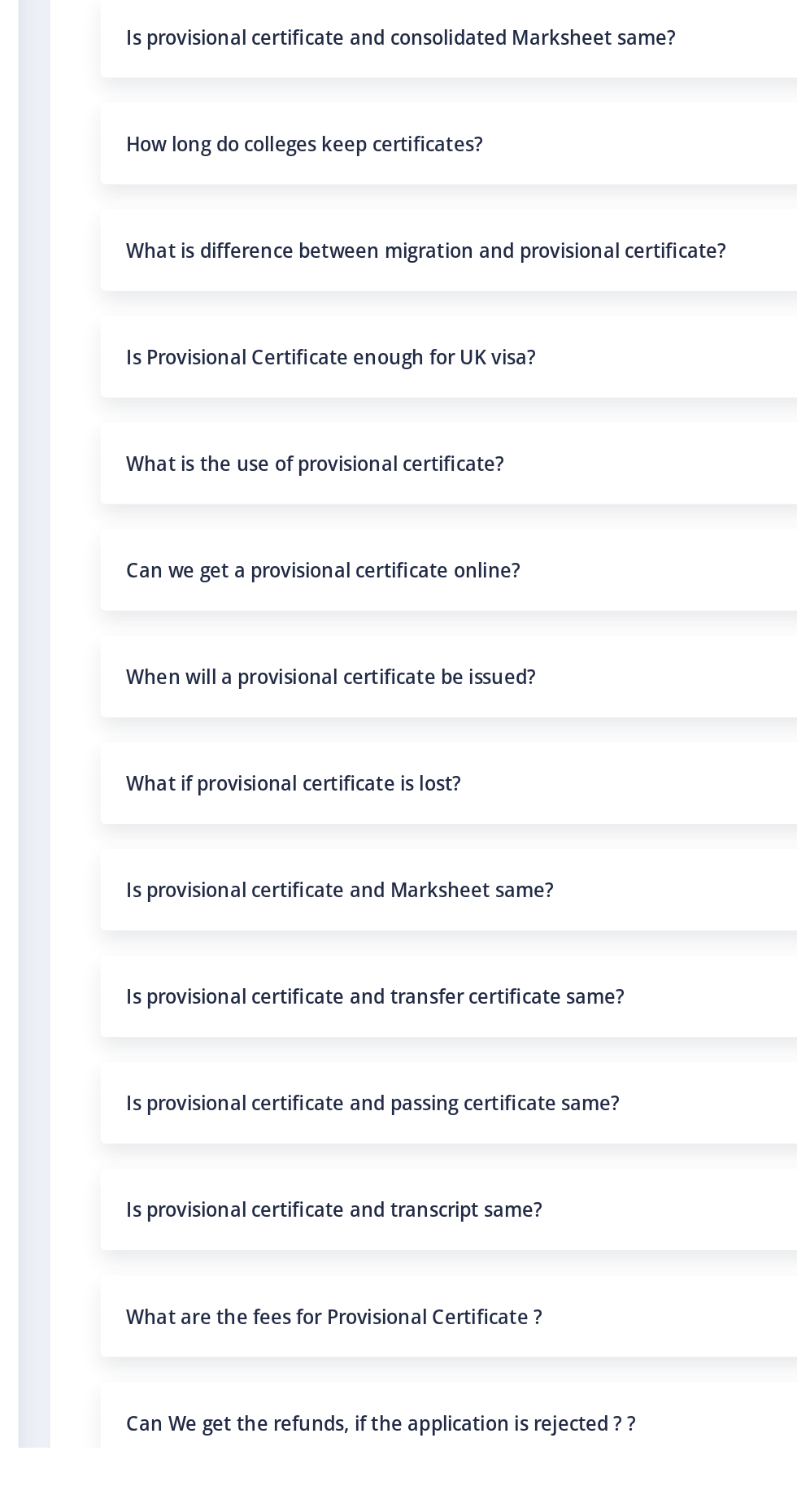 scroll, scrollTop: 0, scrollLeft: 0, axis: both 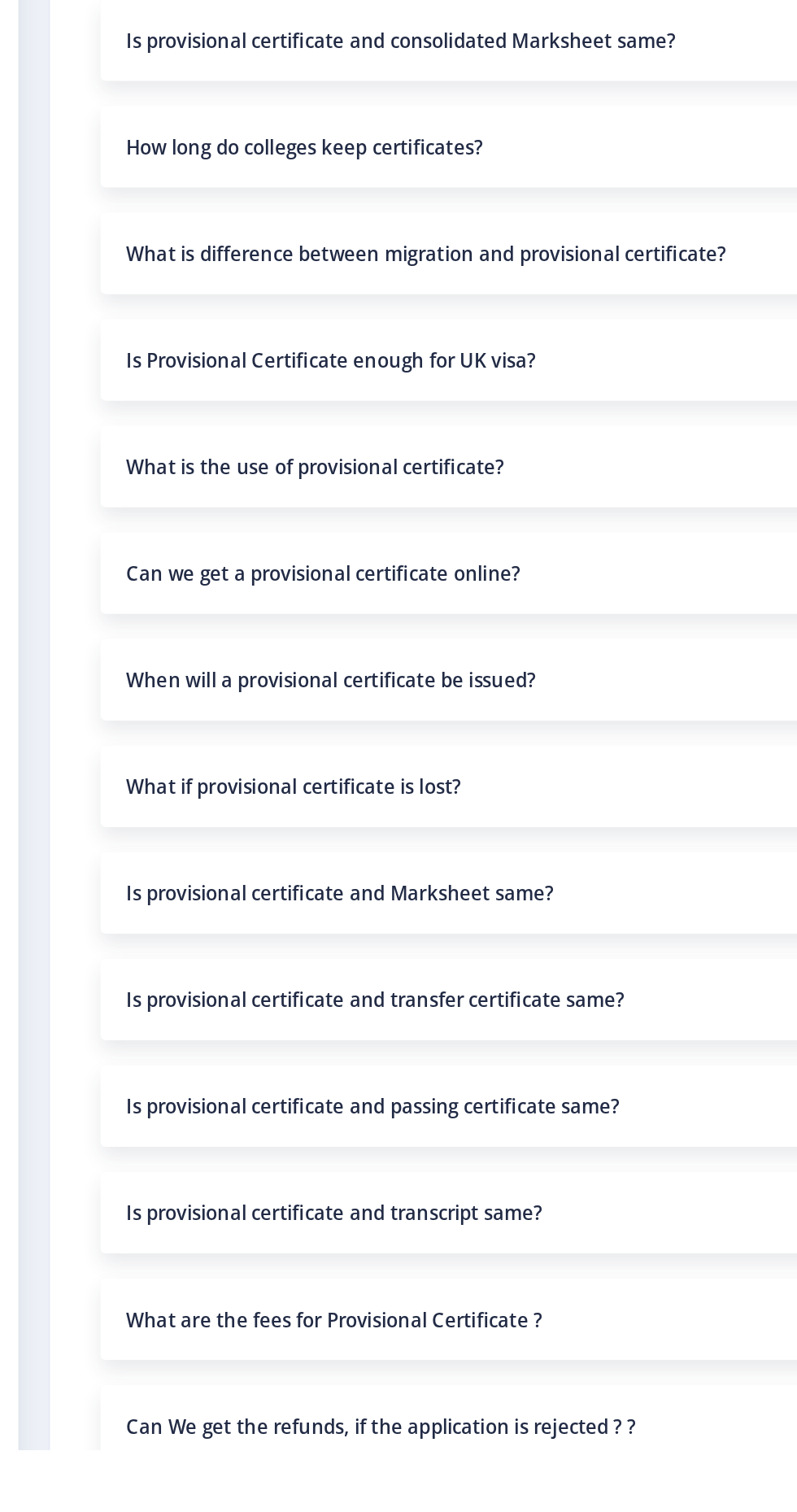 click on "Can We get the refunds, if the application is rejected ? ?" at bounding box center (421, 1497) 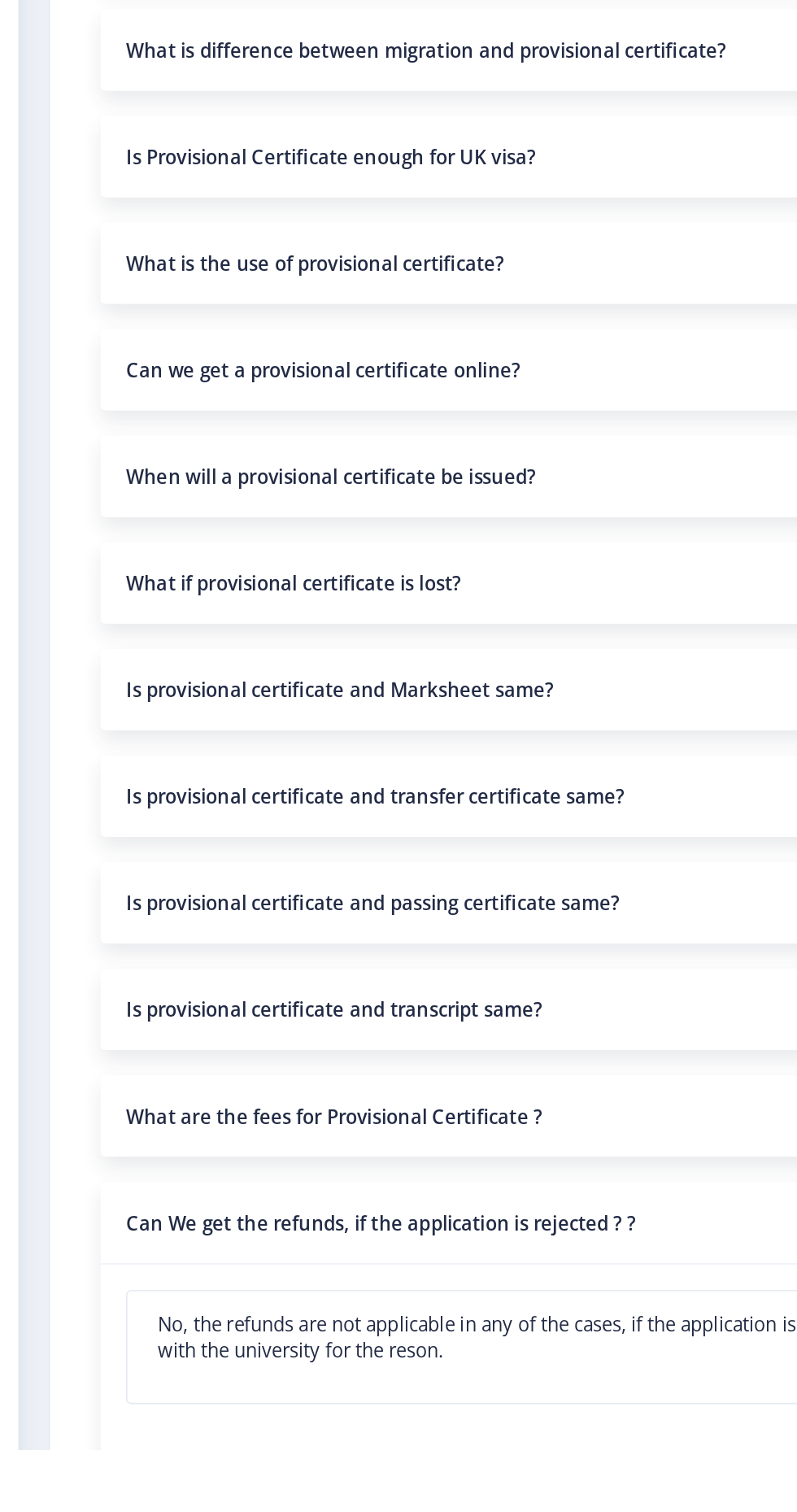scroll, scrollTop: 300, scrollLeft: 0, axis: vertical 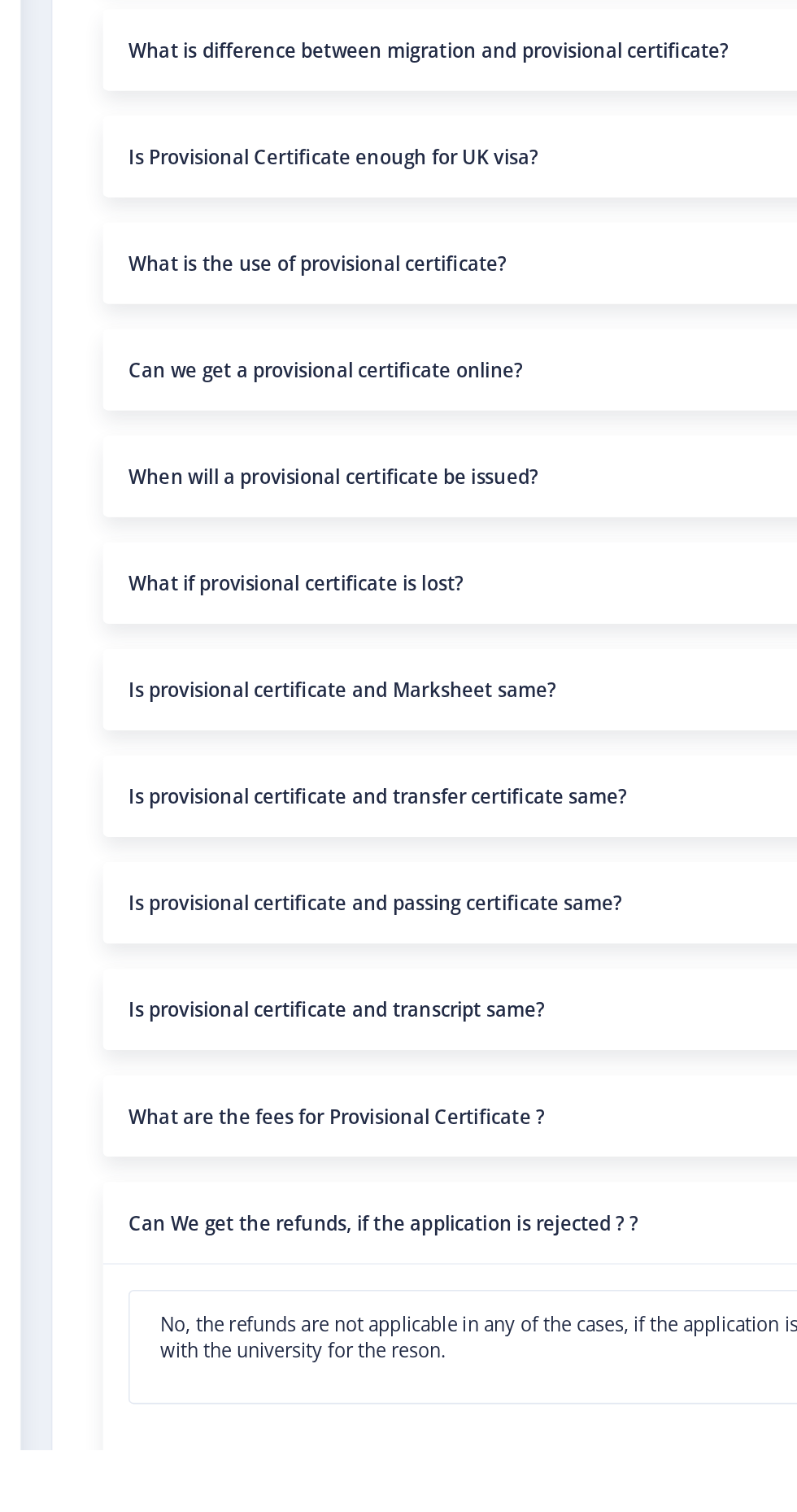 click on "Can We get the refunds, if the application is rejected ? ?" at bounding box center (421, 1366) 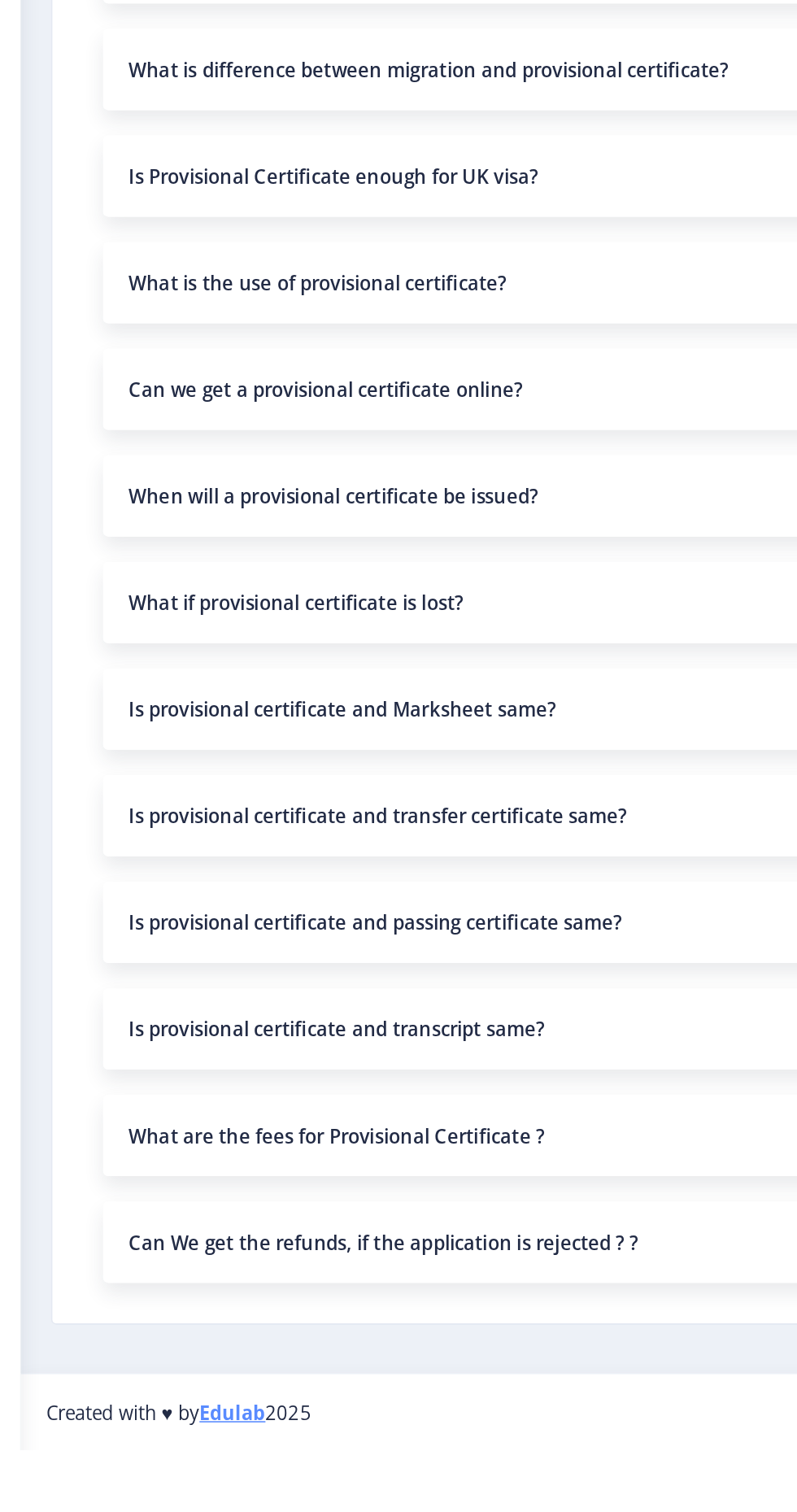 scroll, scrollTop: 0, scrollLeft: 0, axis: both 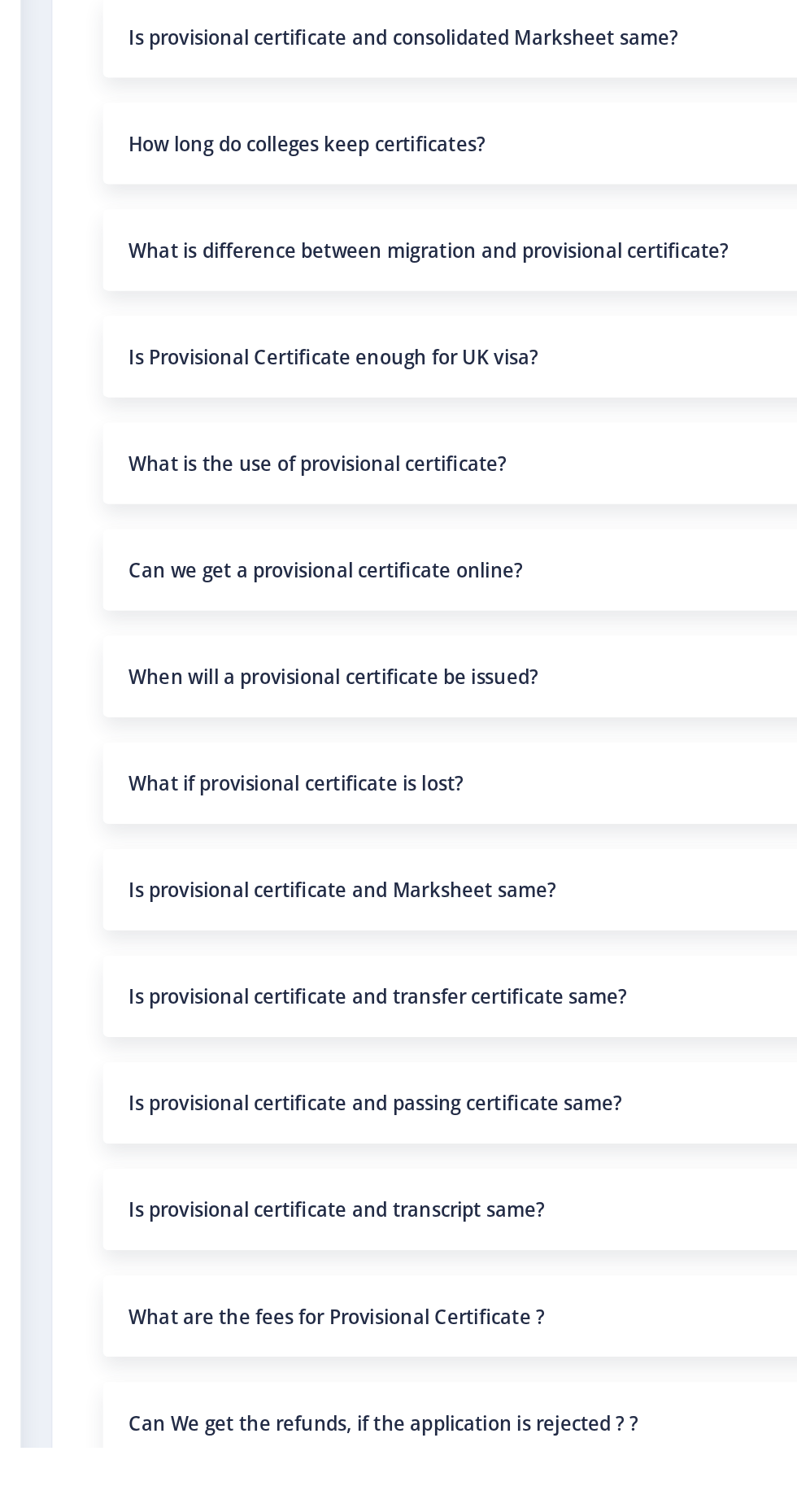 click on "Is provisional certificate and transcript same?" at bounding box center [421, 1360] 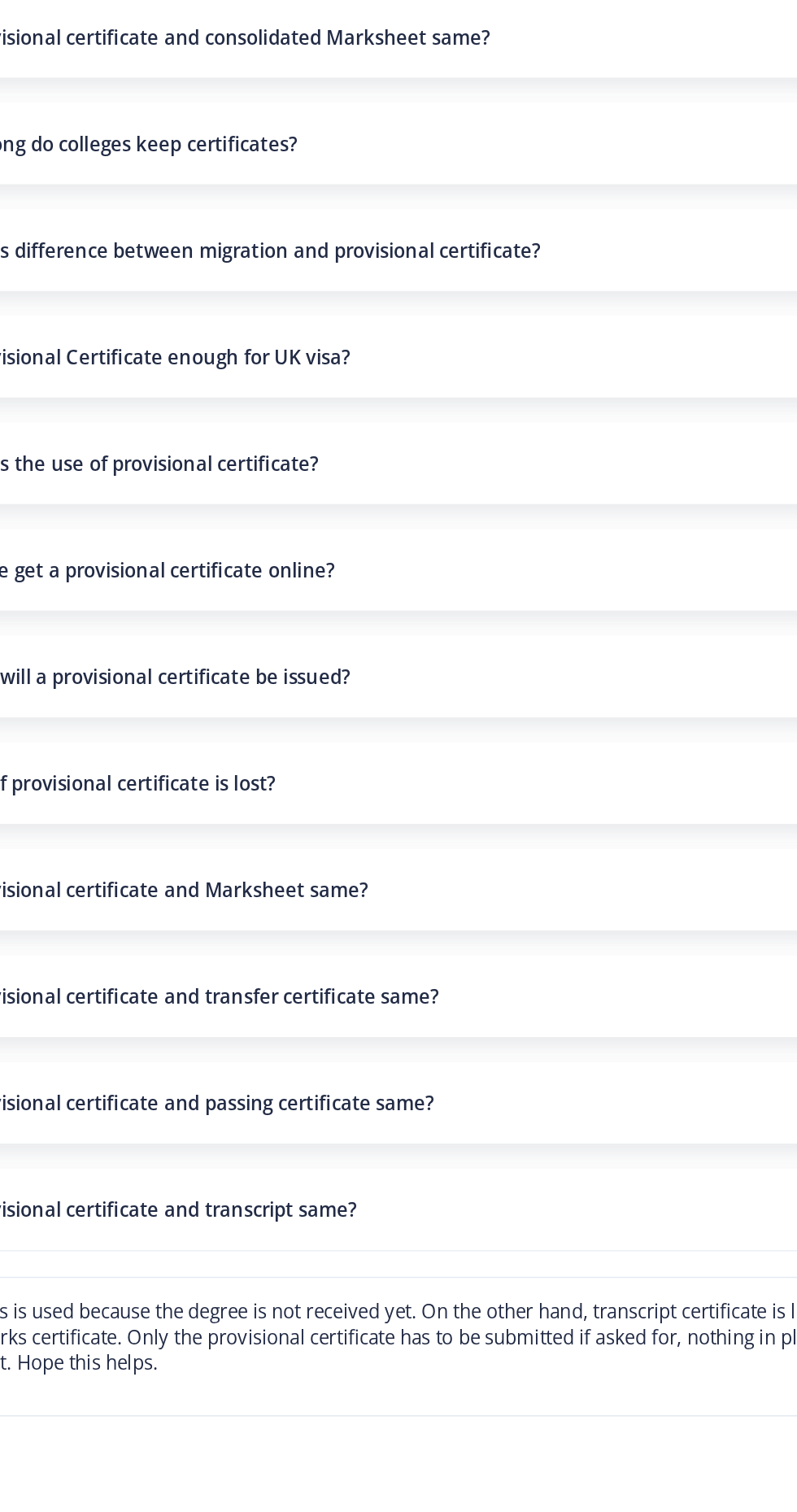 click on "Is provisional certificate and transcript same?" at bounding box center (421, 1360) 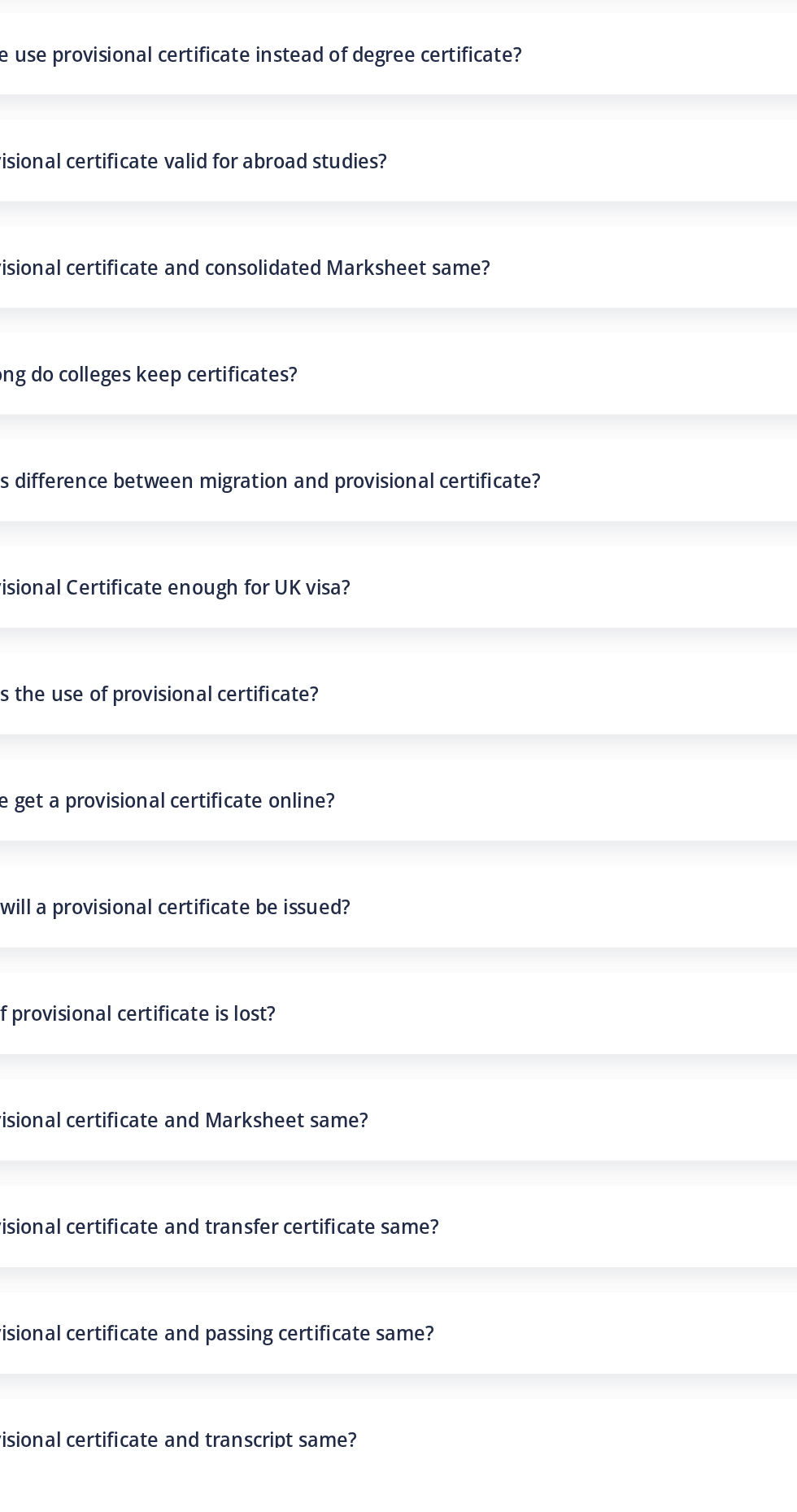 scroll, scrollTop: 0, scrollLeft: 0, axis: both 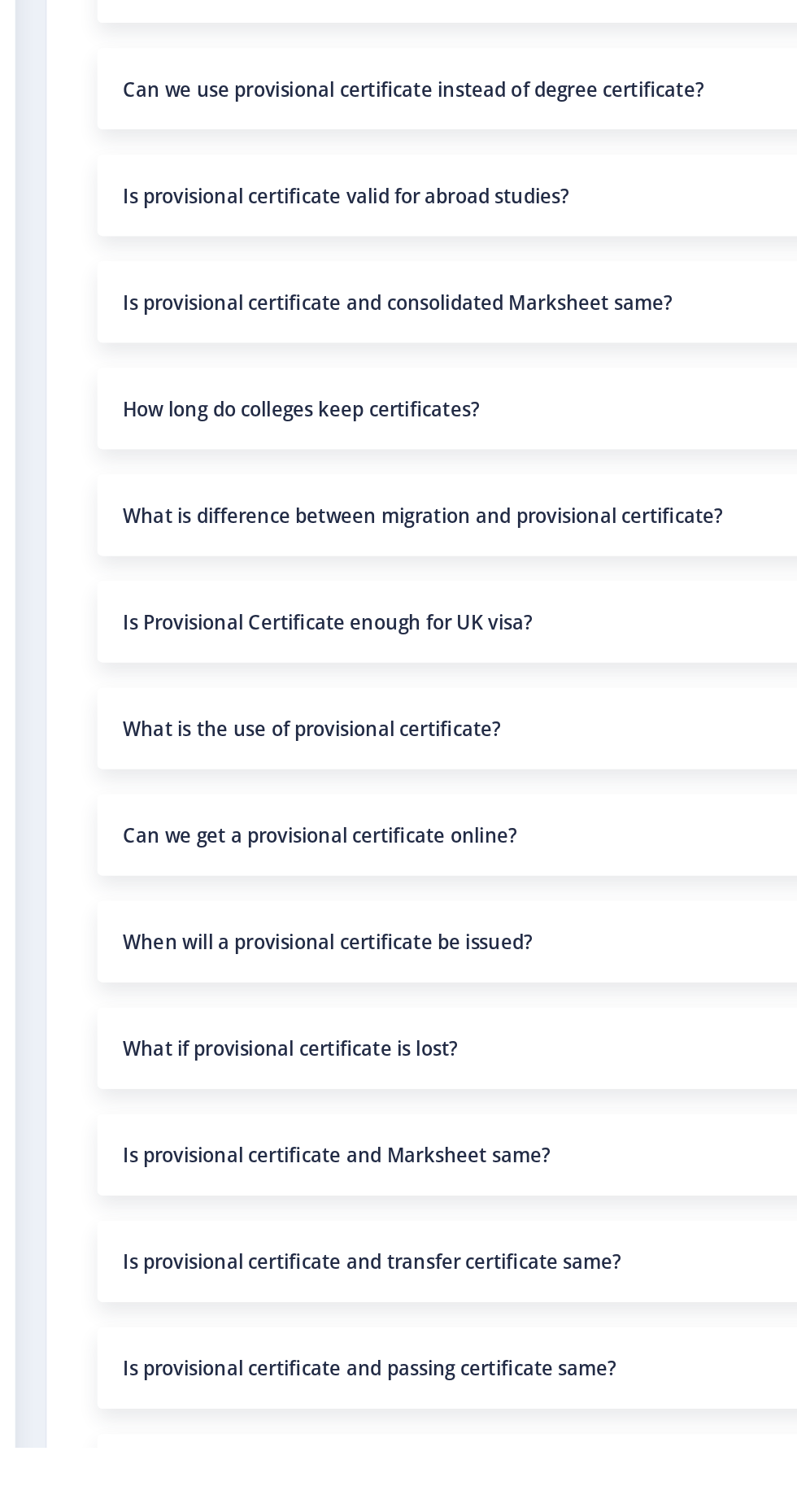 click on "When will a provisional certificate be issued?" at bounding box center (421, 1188) 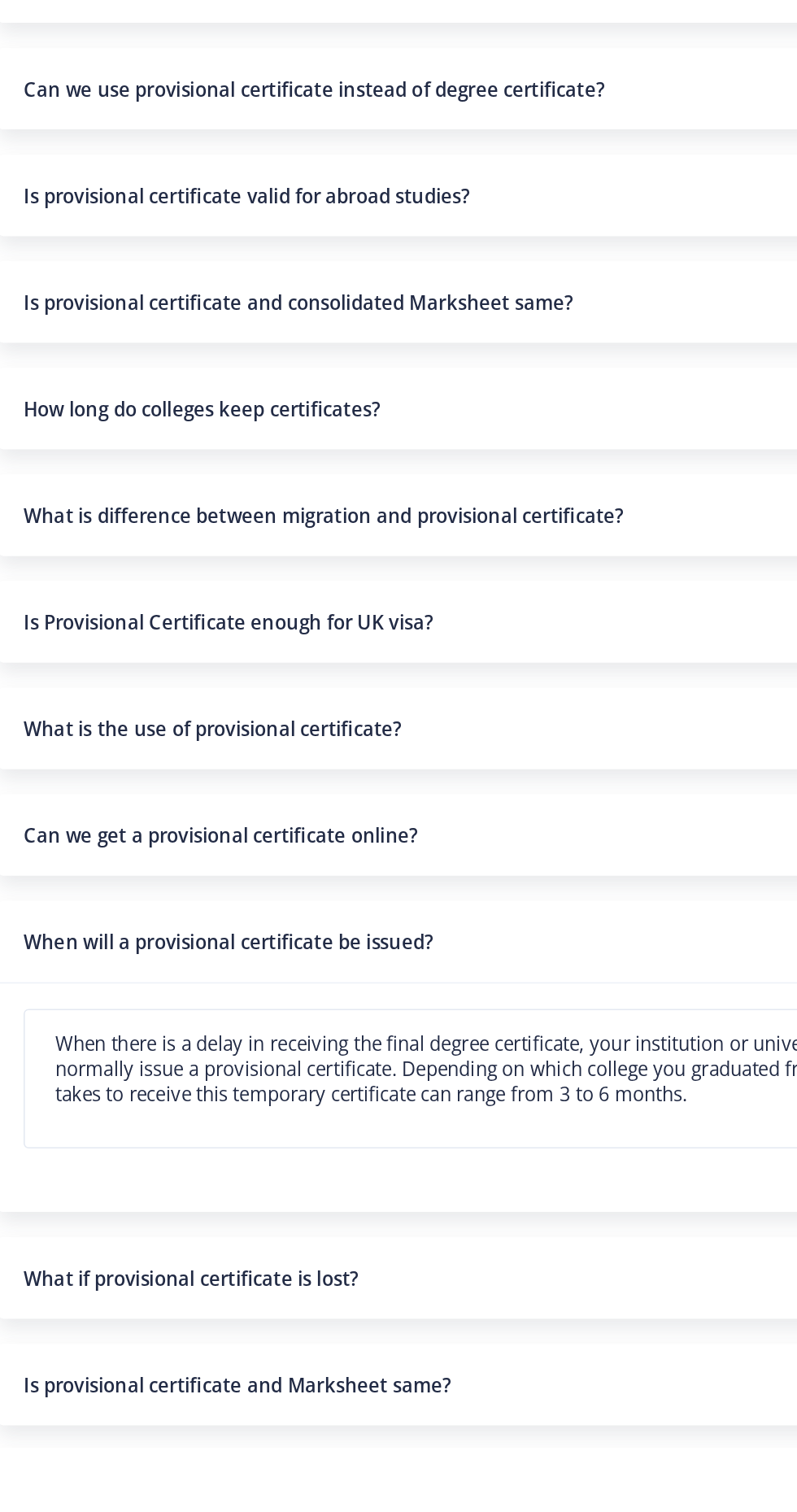click on "When will a provisional certificate be issued?" at bounding box center [421, 1188] 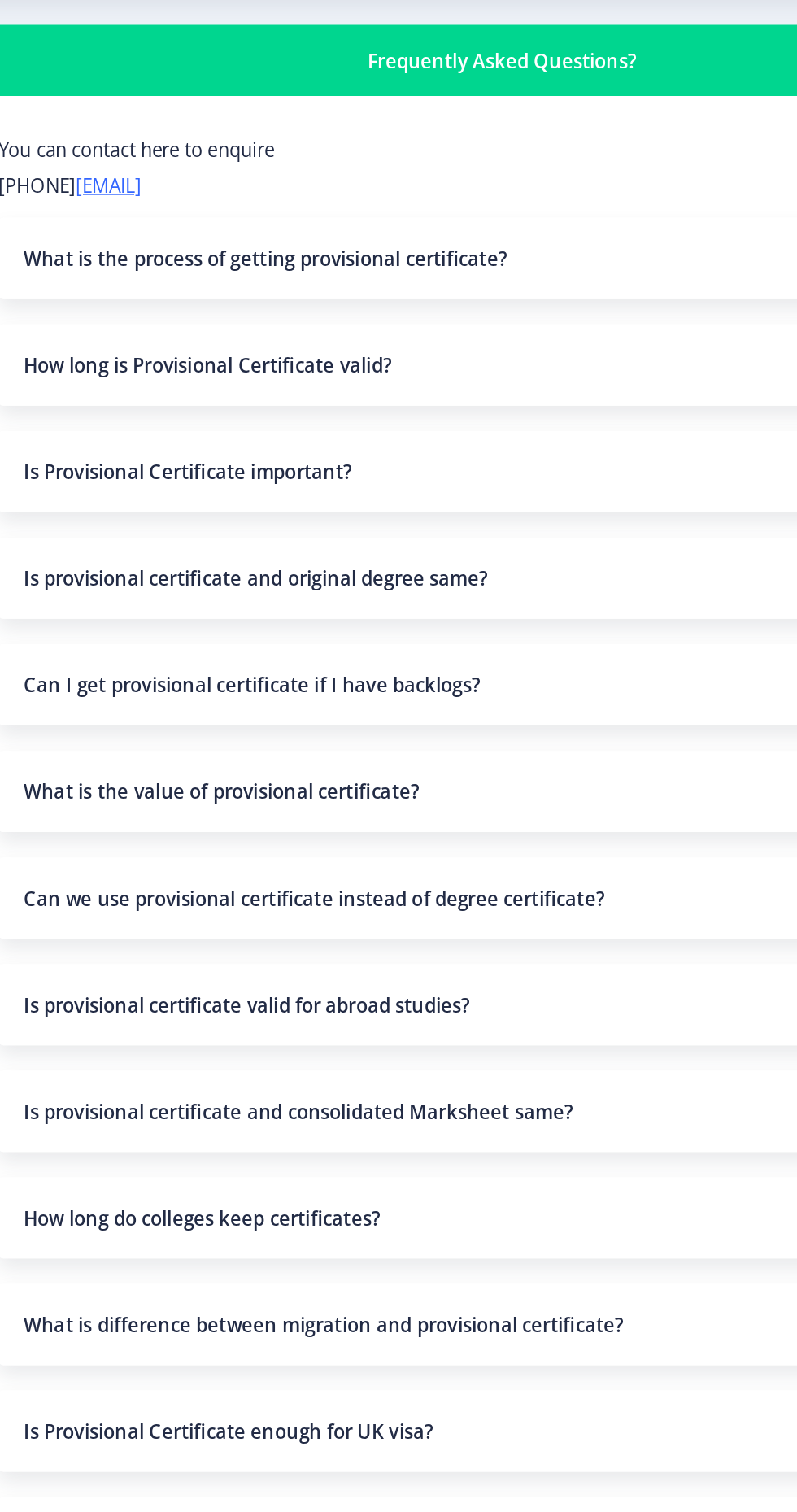 scroll, scrollTop: 41, scrollLeft: 0, axis: vertical 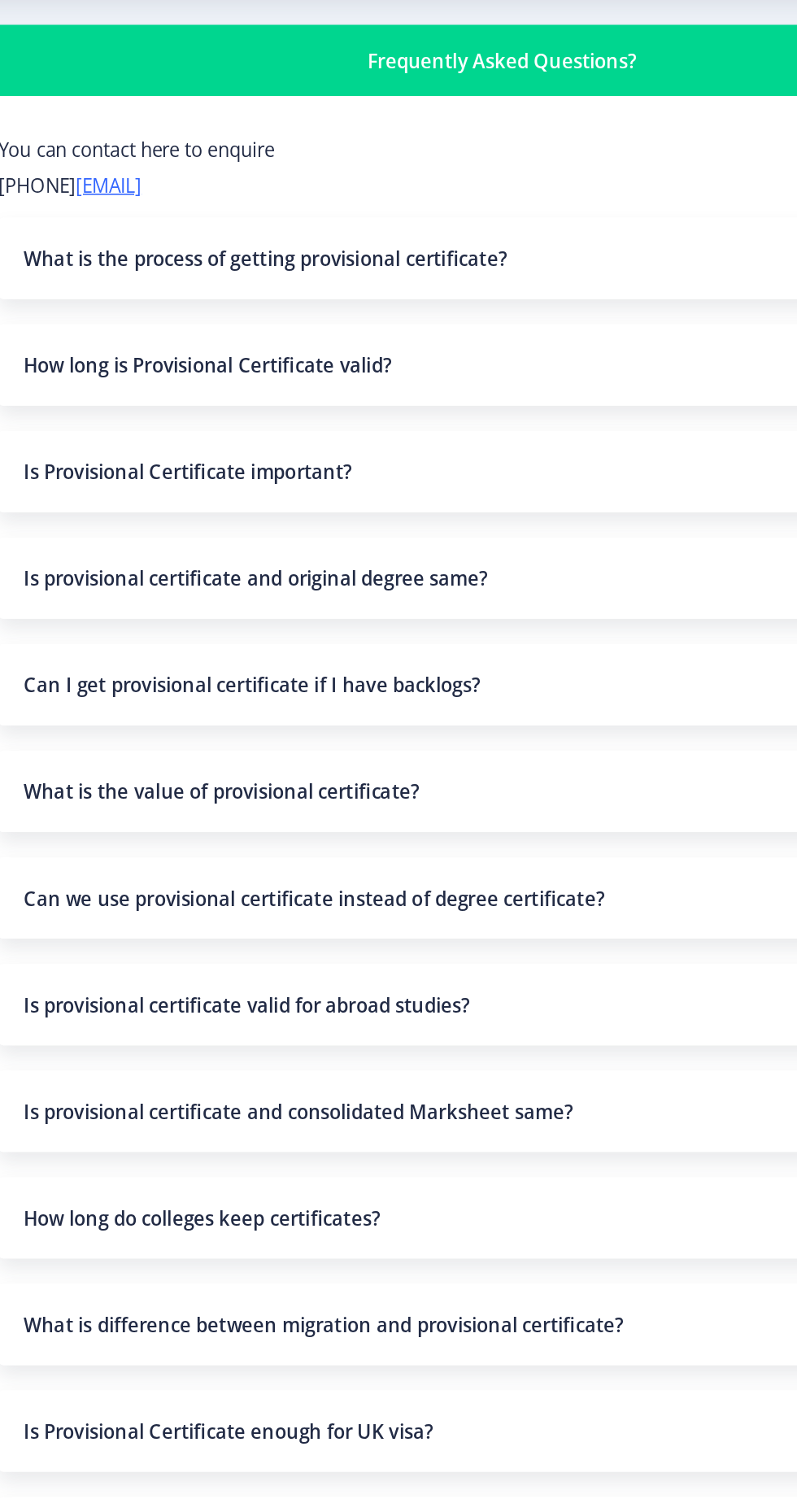 click on "Is Provisional Certificate important?" at bounding box center (421, 368) 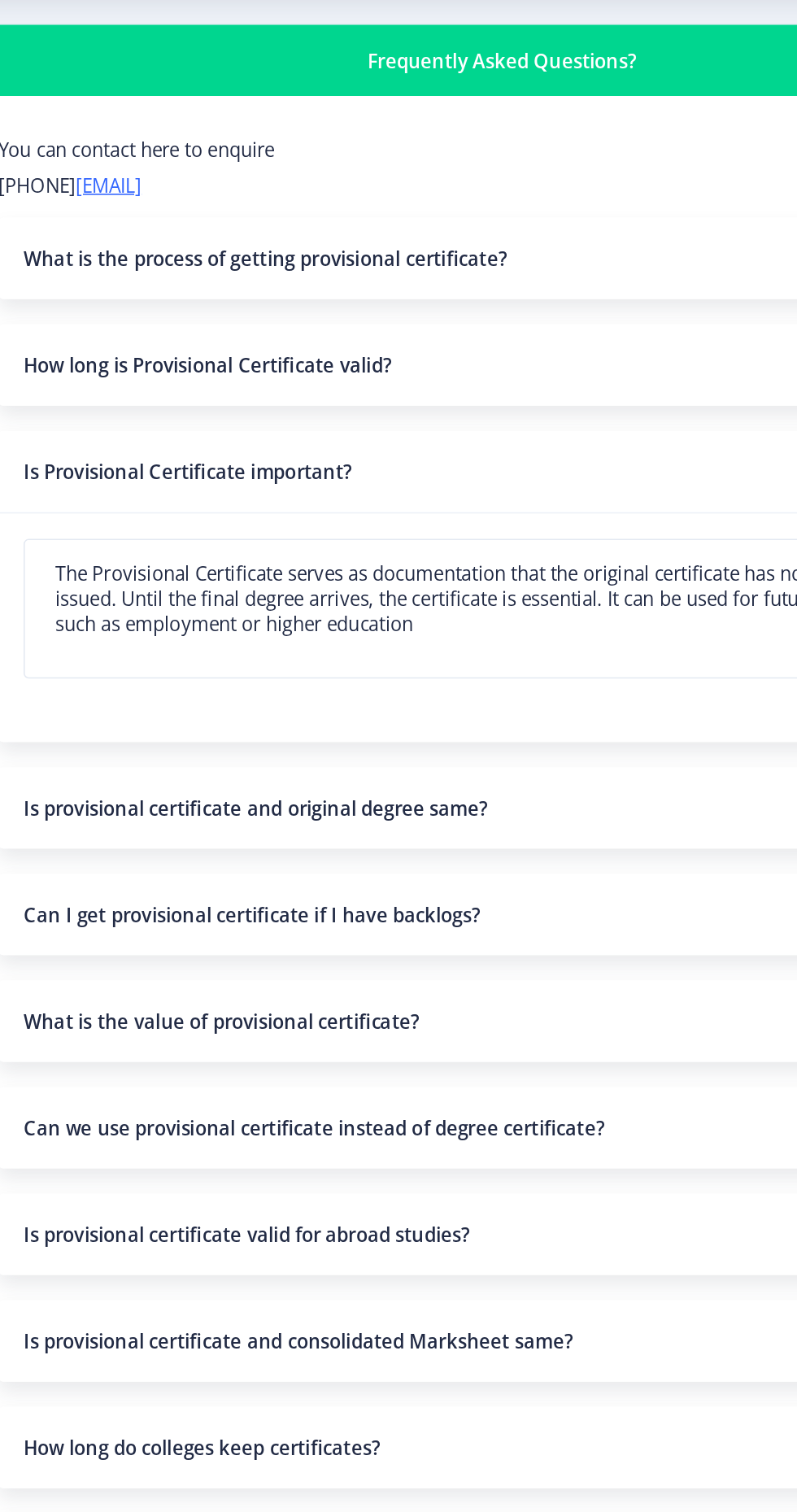click on "Is Provisional Certificate important?" at bounding box center (421, 368) 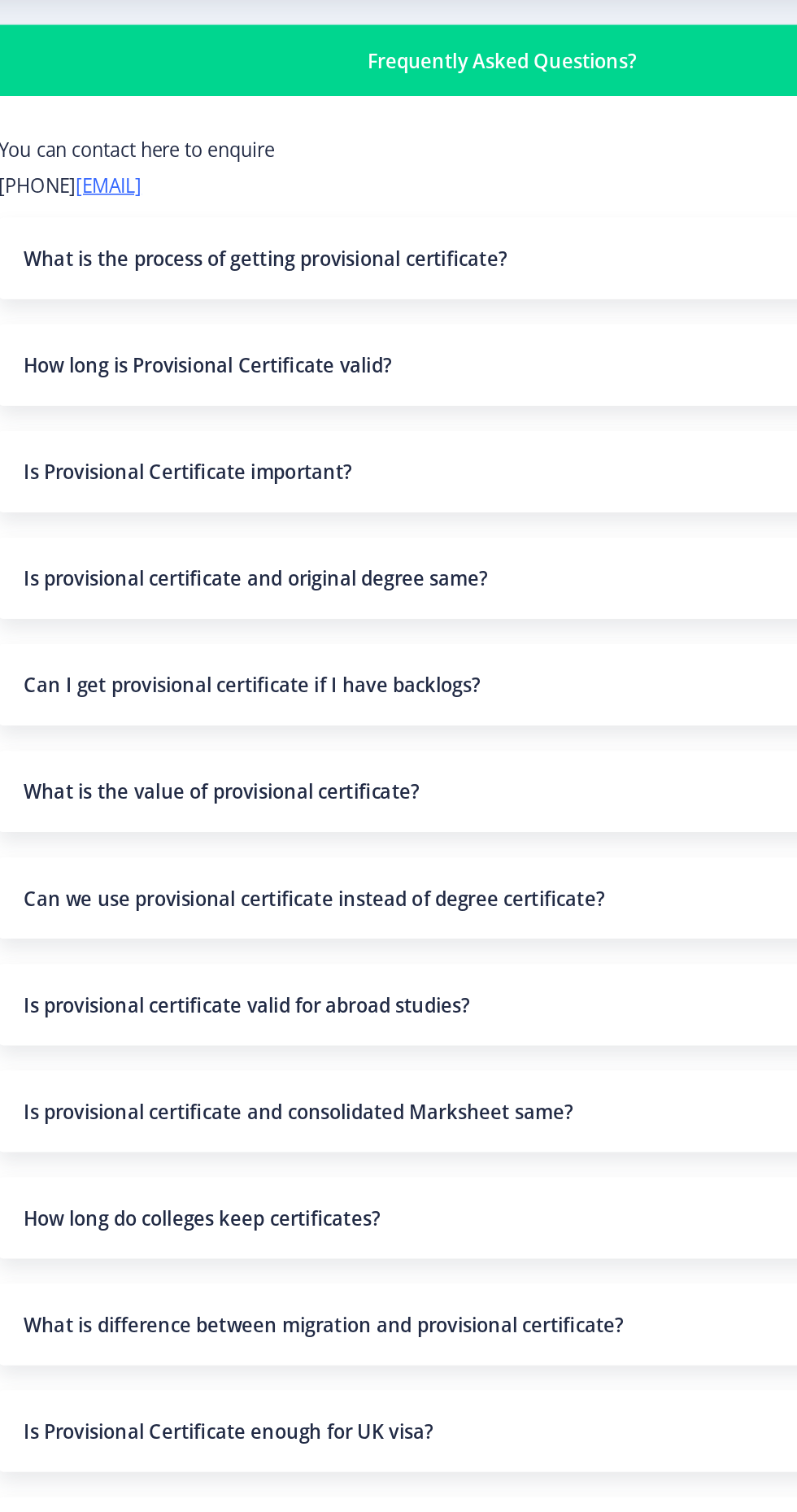 click on "How long is Provisional Certificate valid?" at bounding box center [421, 300] 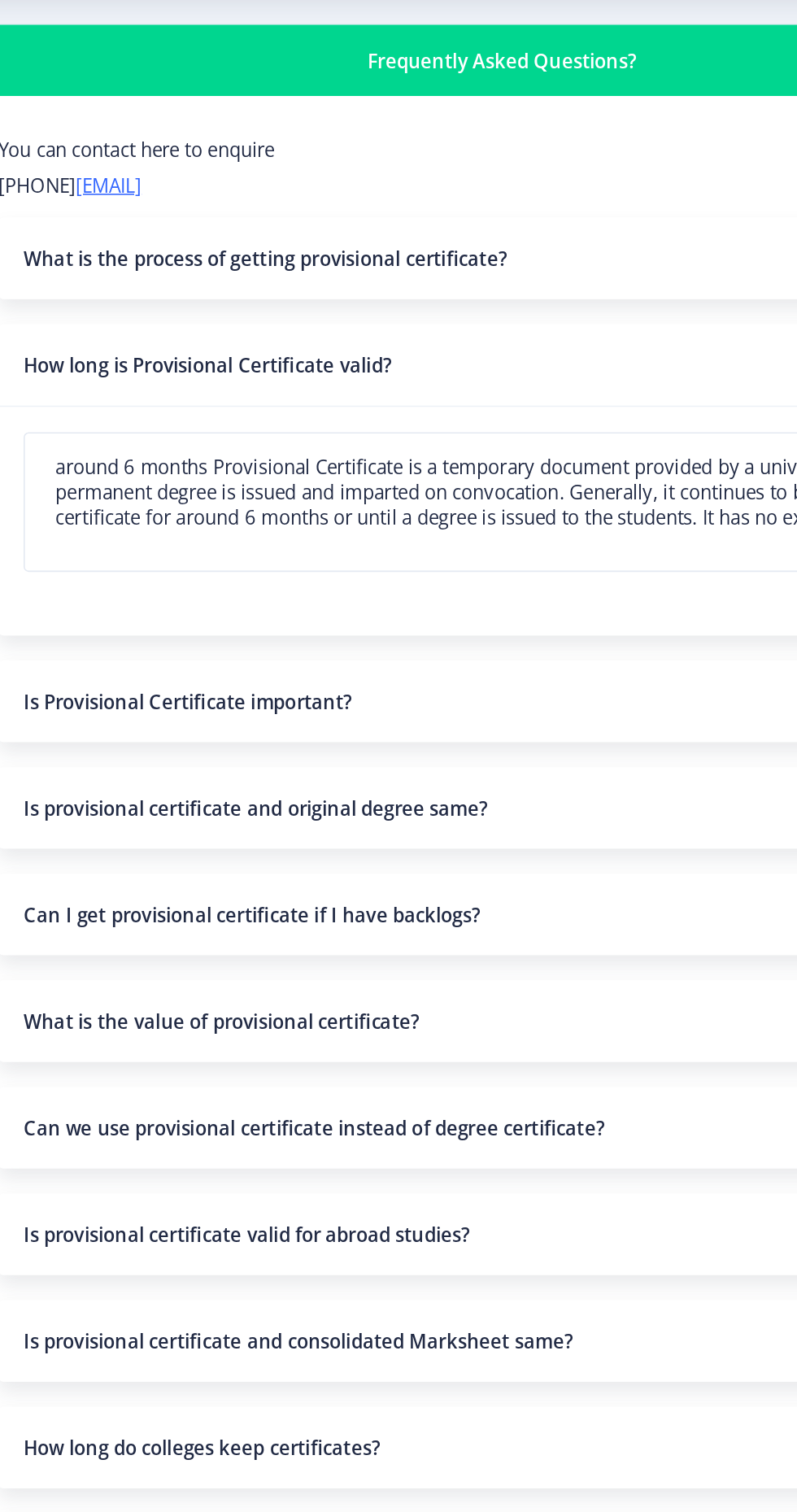 click on "How long is Provisional Certificate valid?" at bounding box center [421, 300] 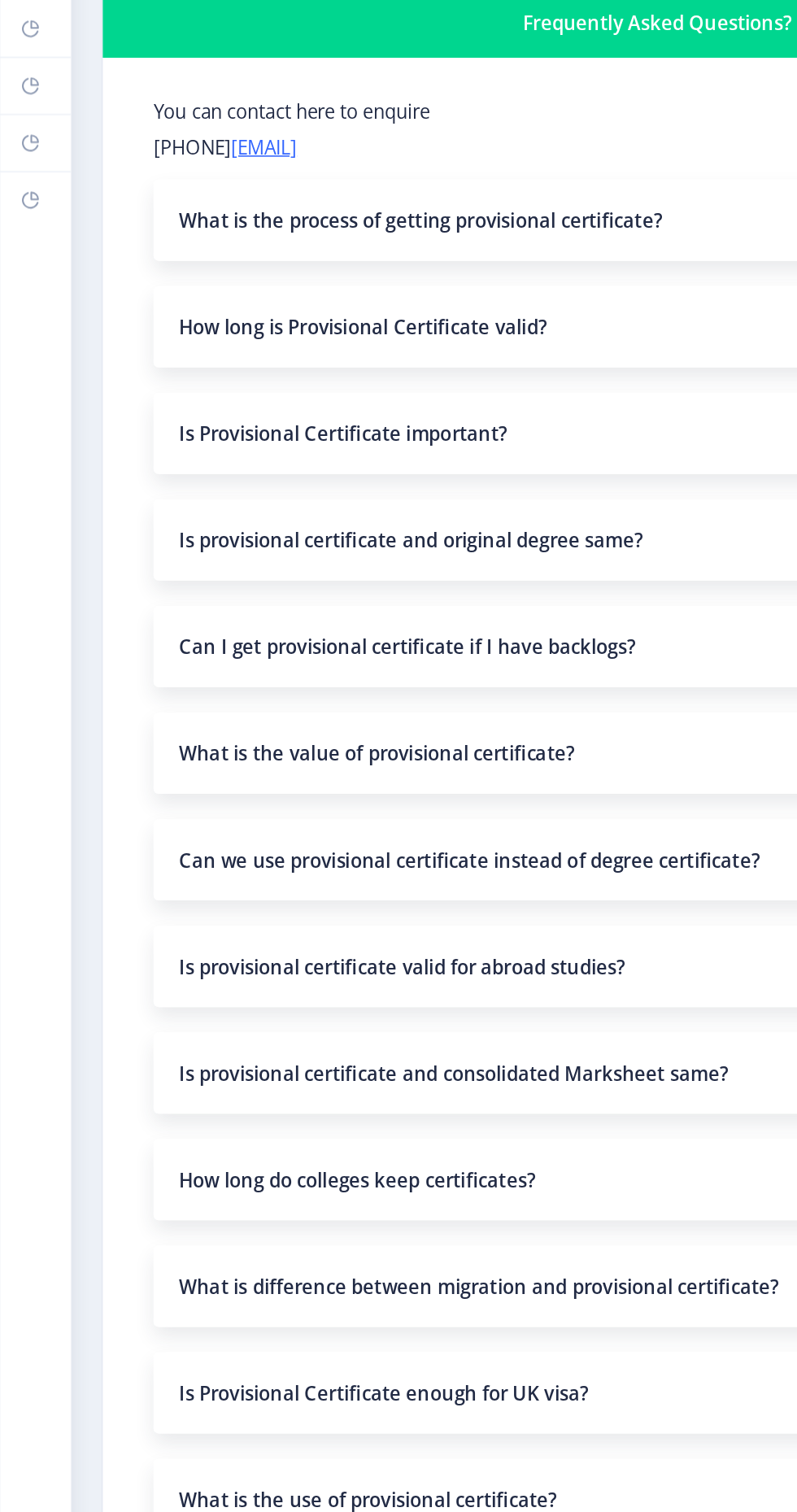 scroll, scrollTop: 0, scrollLeft: 0, axis: both 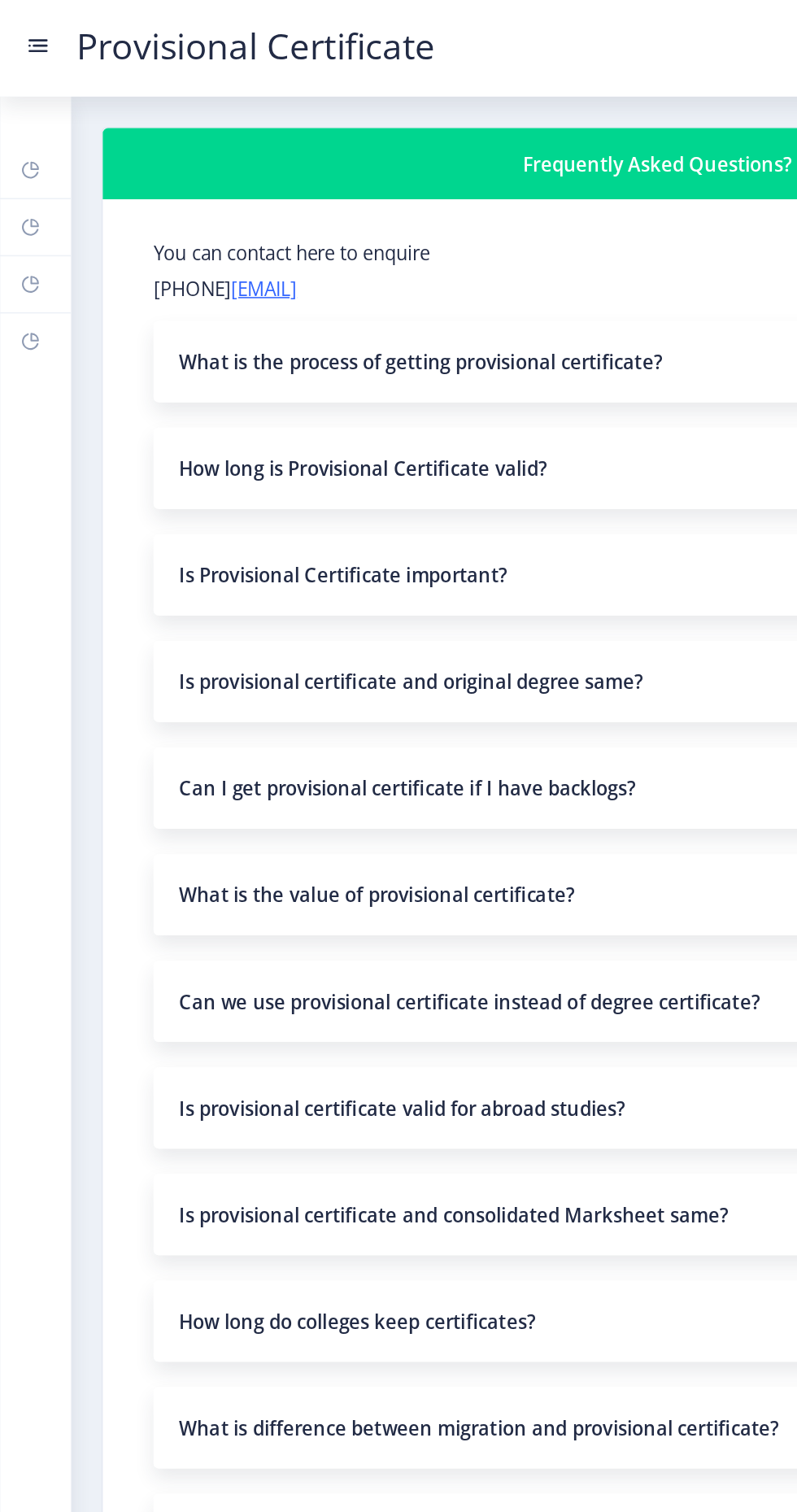 click at bounding box center (26, 29) 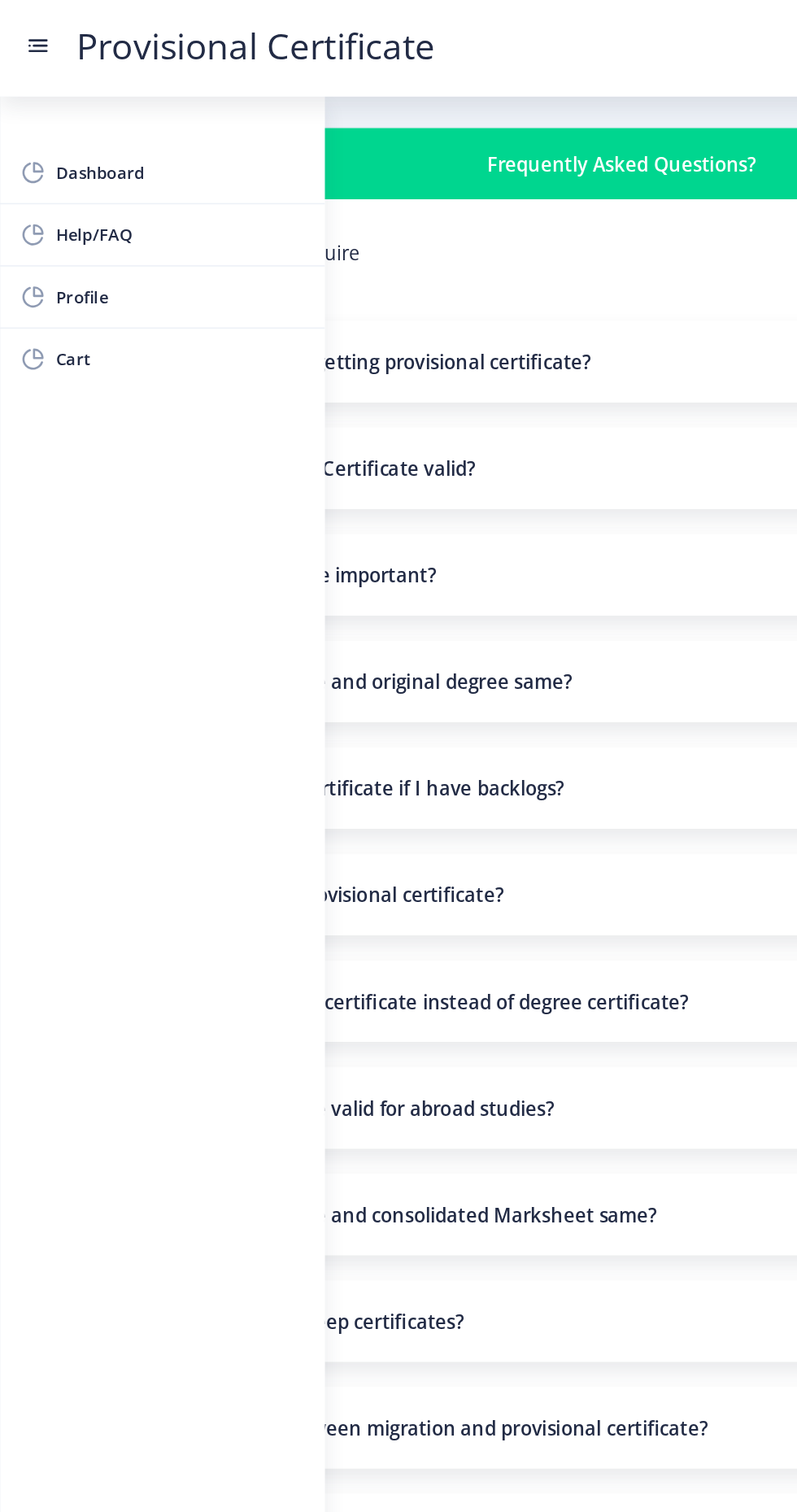click on "Cart" at bounding box center (115, 230) 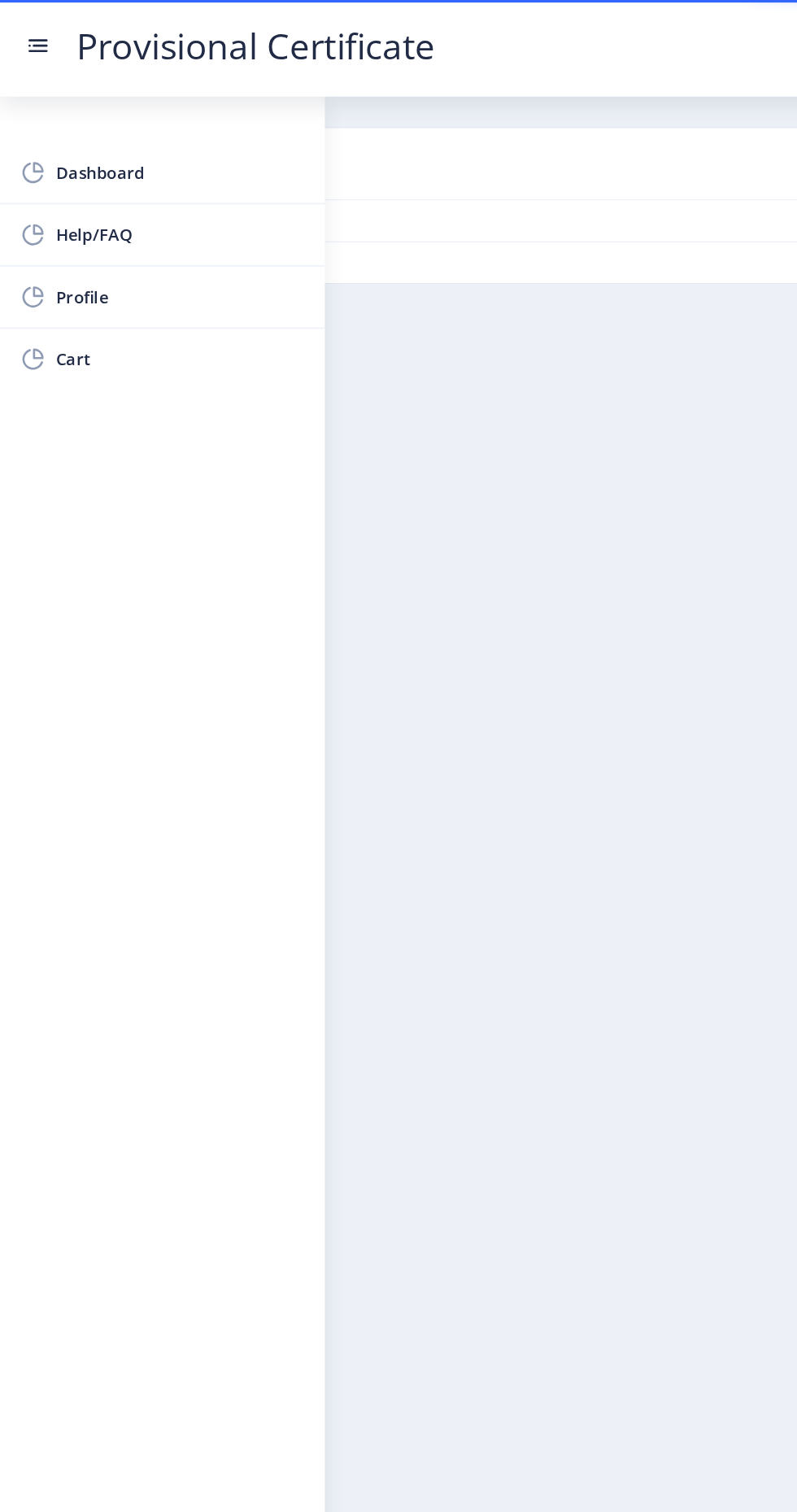 click at bounding box center [24, 29] 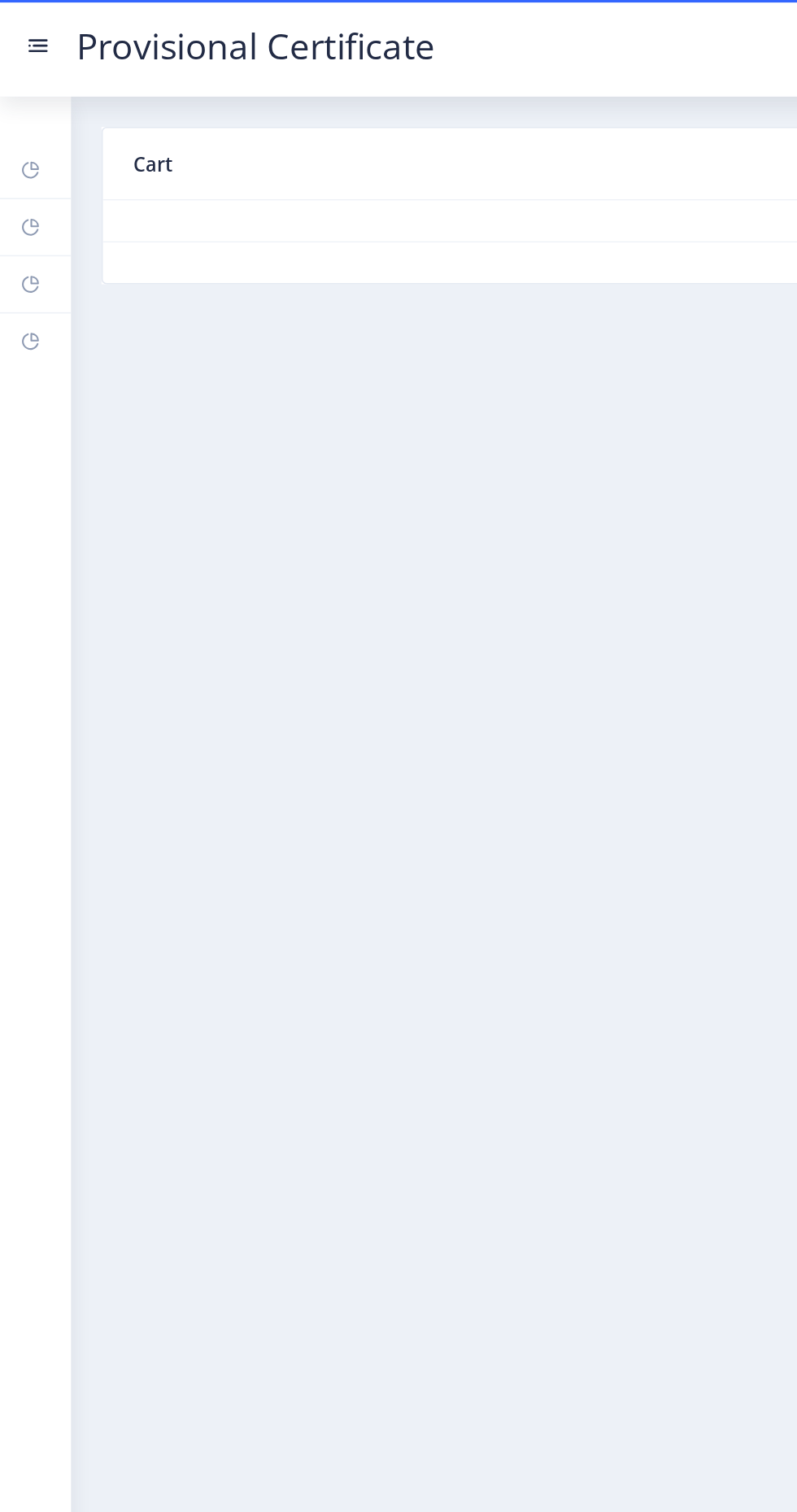 click on "Provisional Certificate" at bounding box center [163, 29] 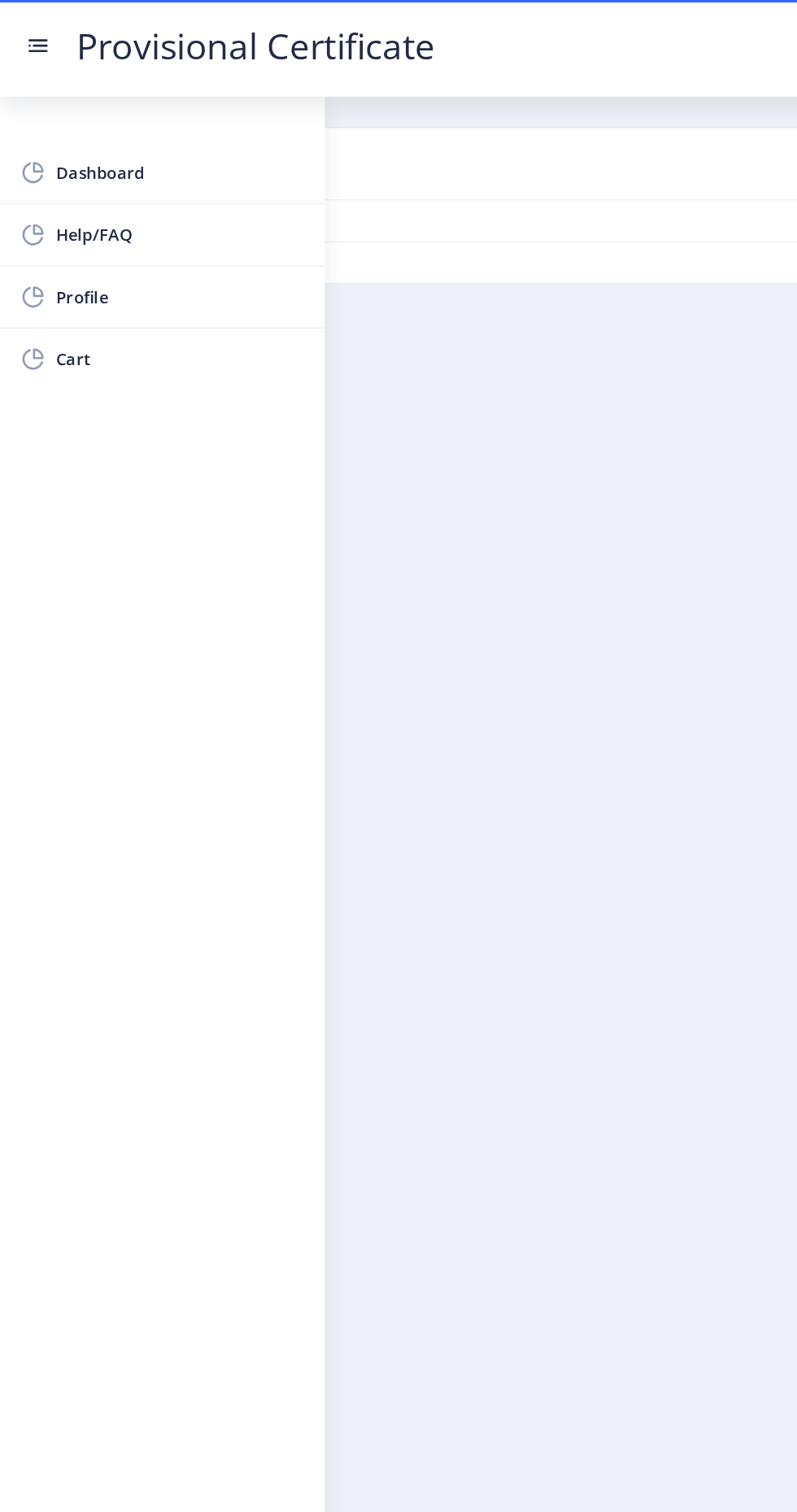 click at bounding box center [24, 26] 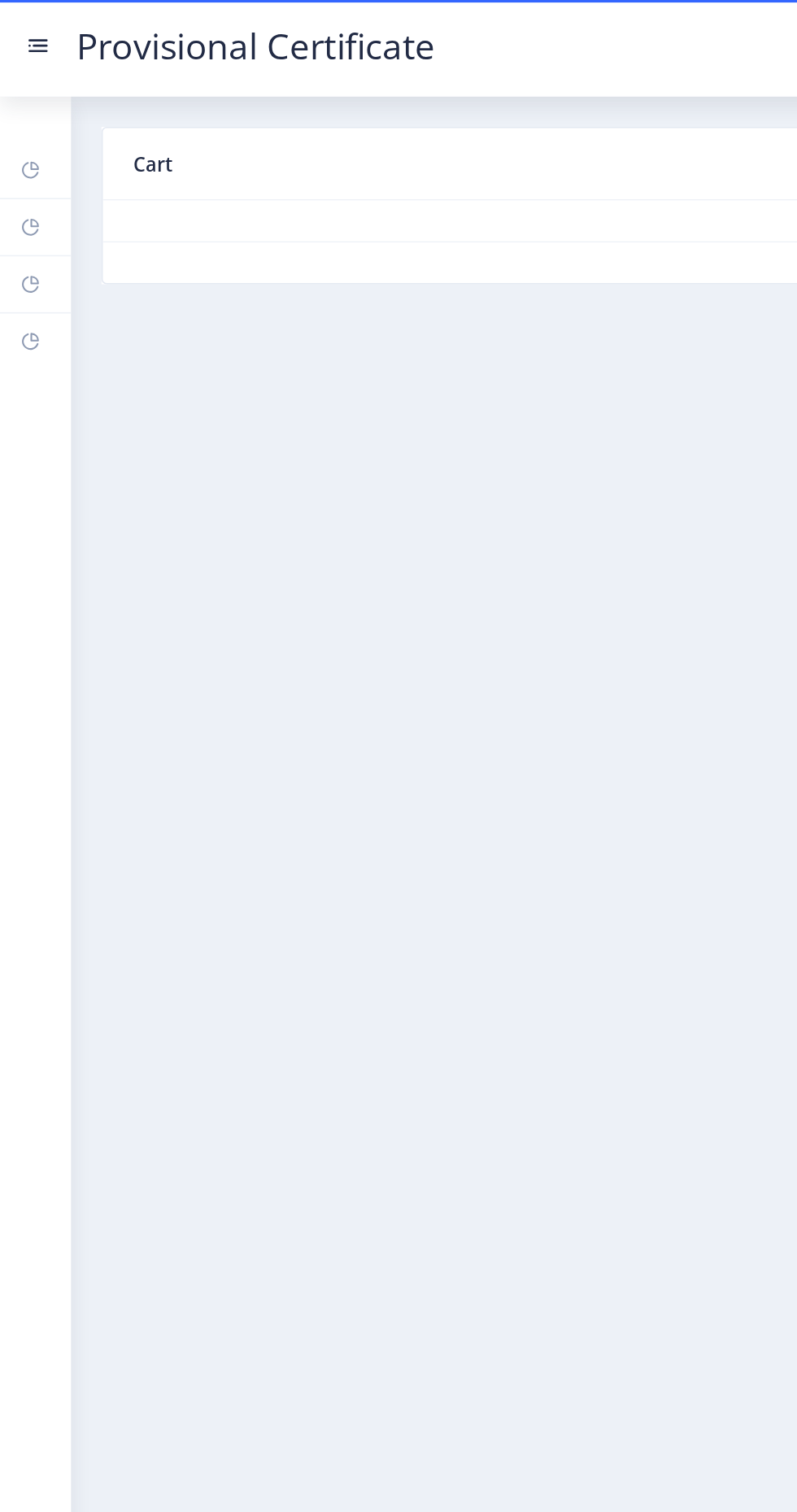 click at bounding box center [24, 26] 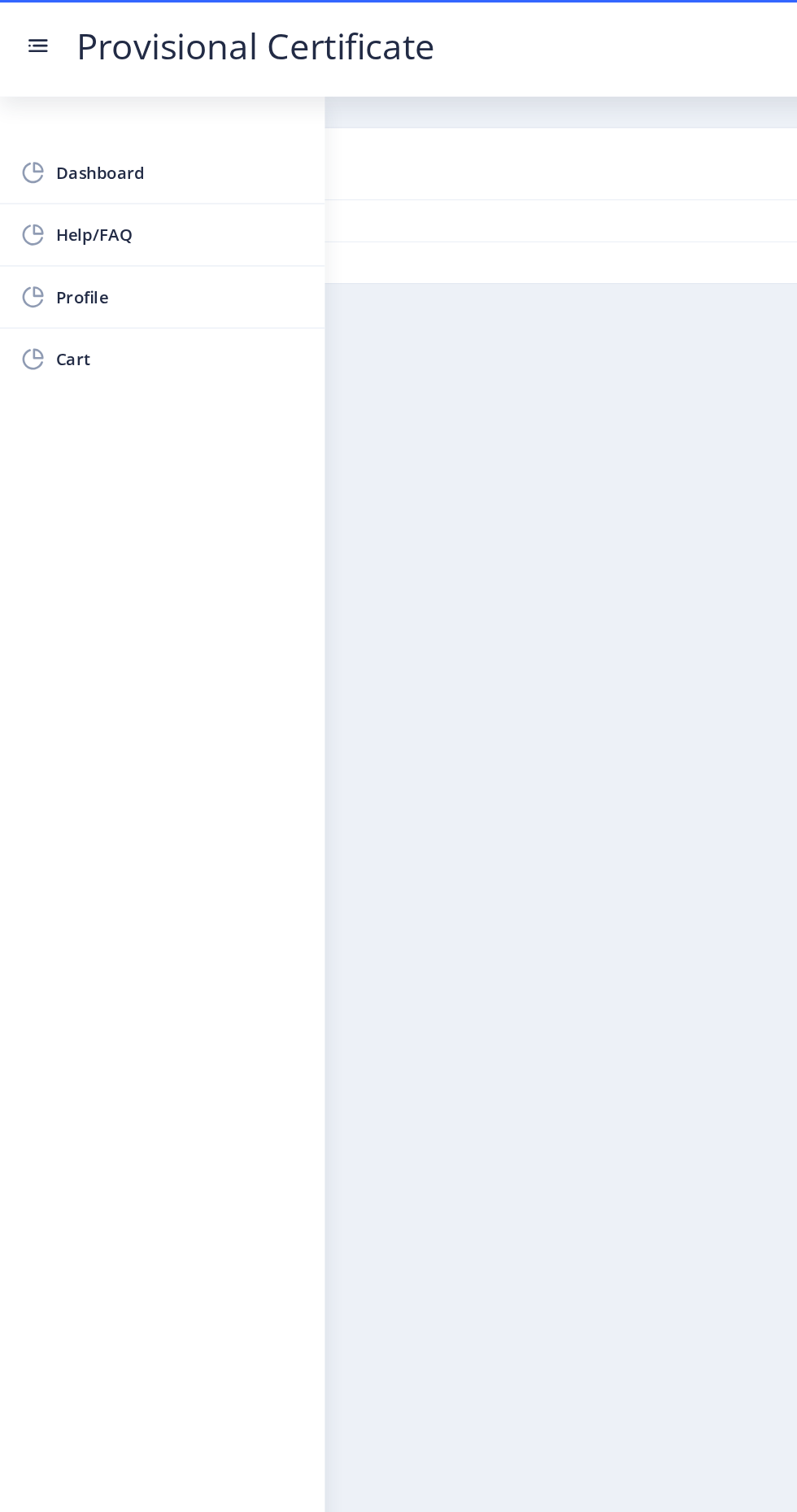 click on "Dashboard" at bounding box center [115, 111] 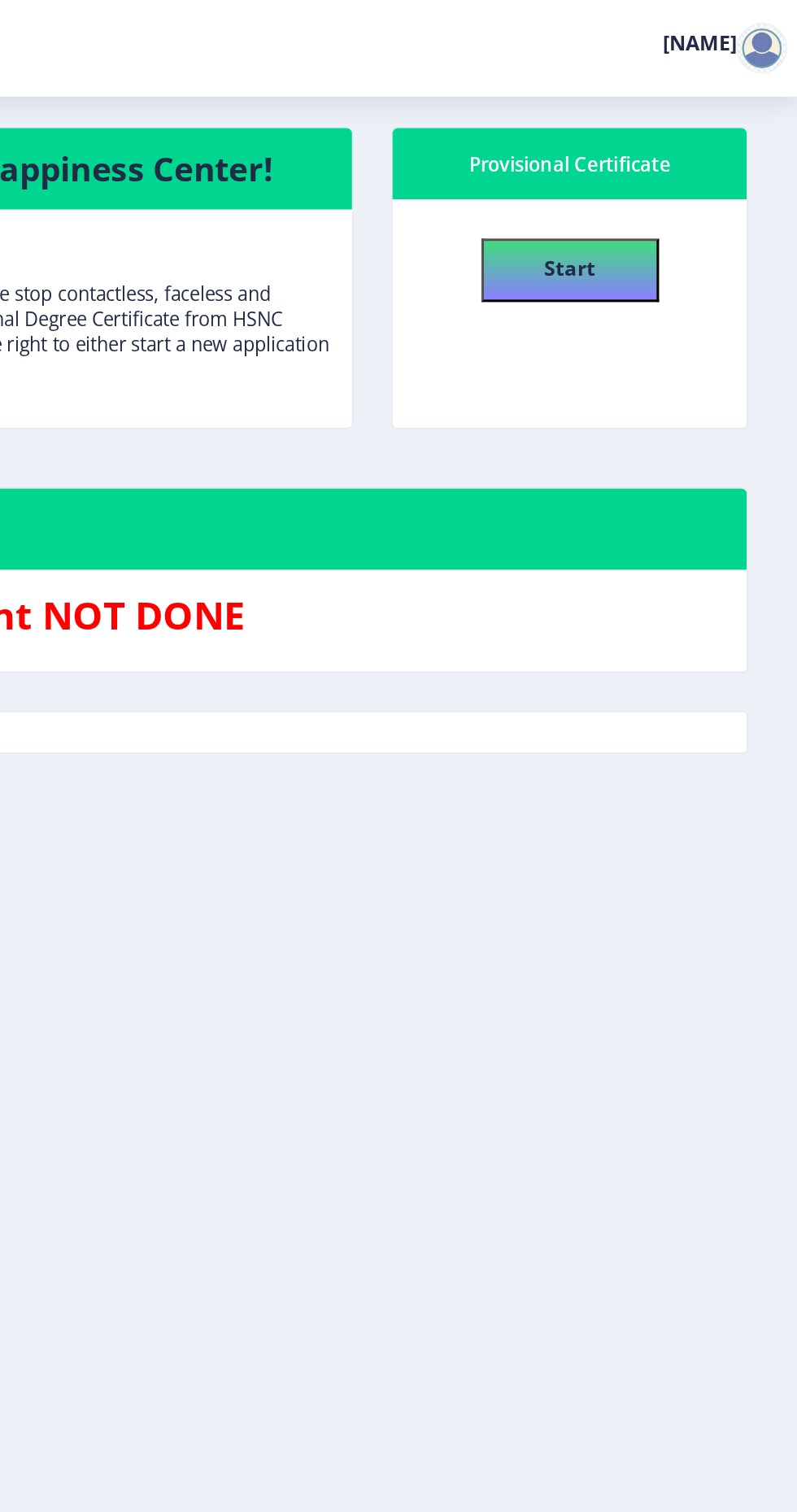 click at bounding box center (774, 31) 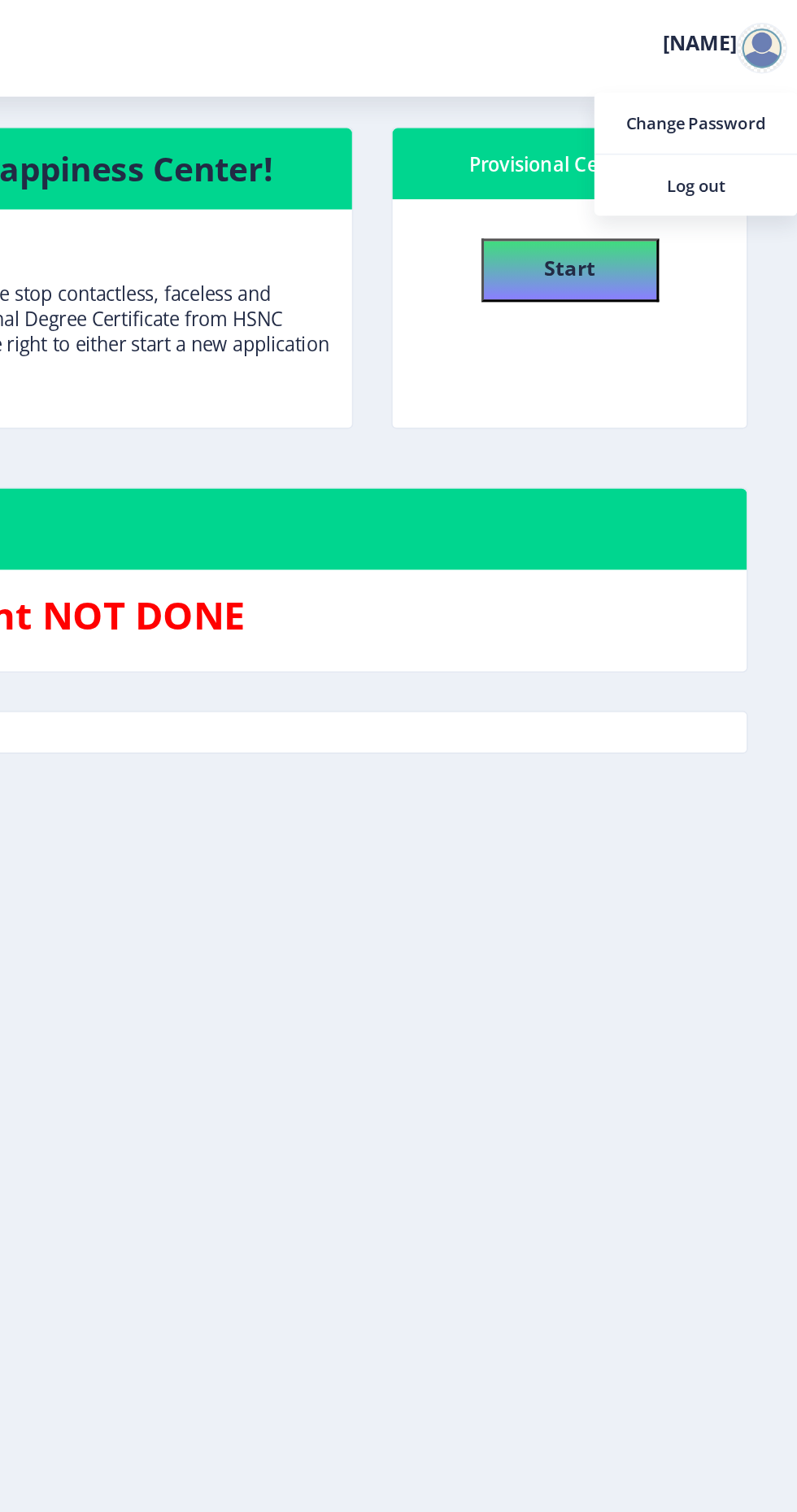 click on "Log out" at bounding box center [732, 119] 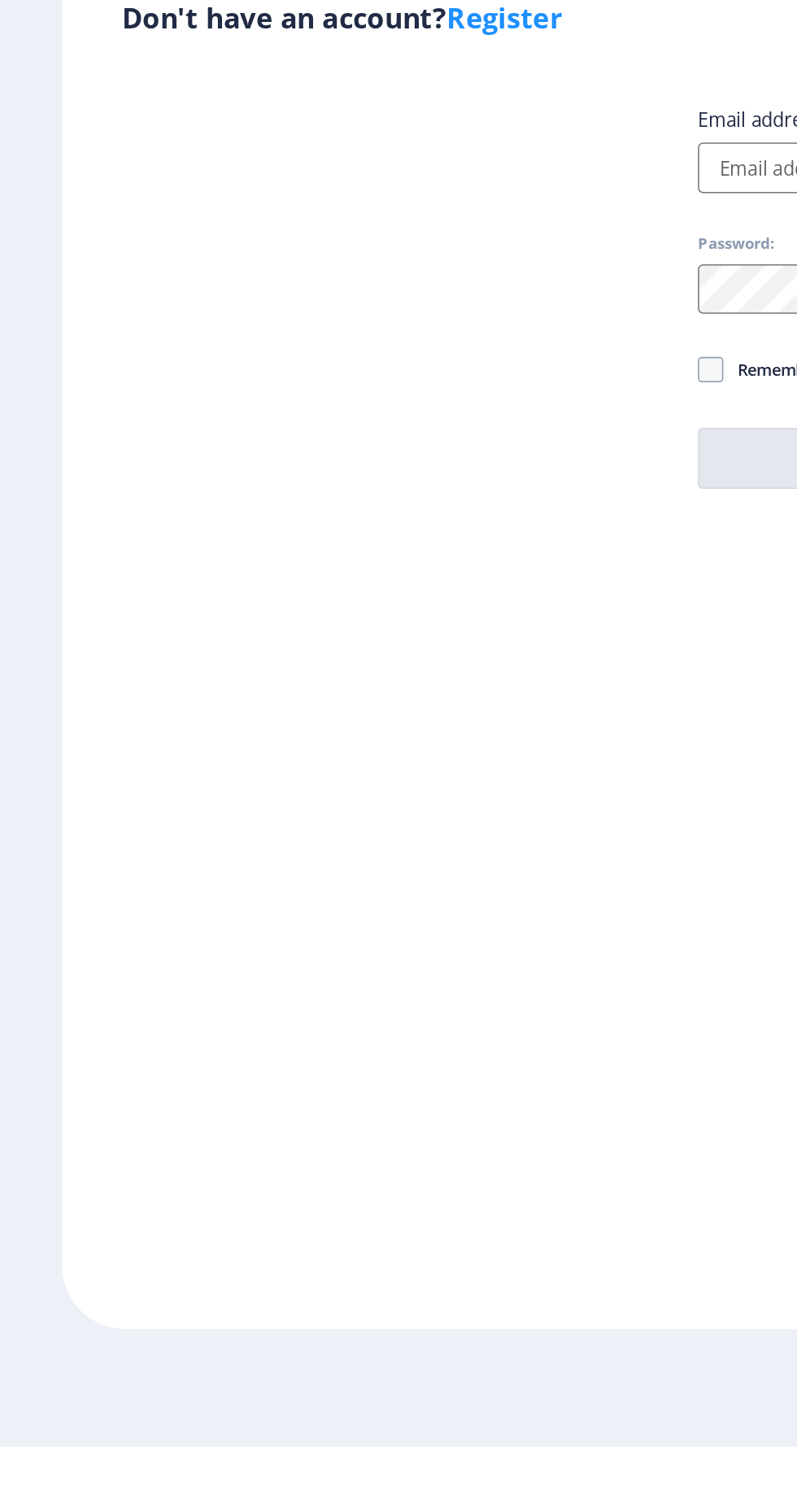 scroll, scrollTop: 0, scrollLeft: 0, axis: both 